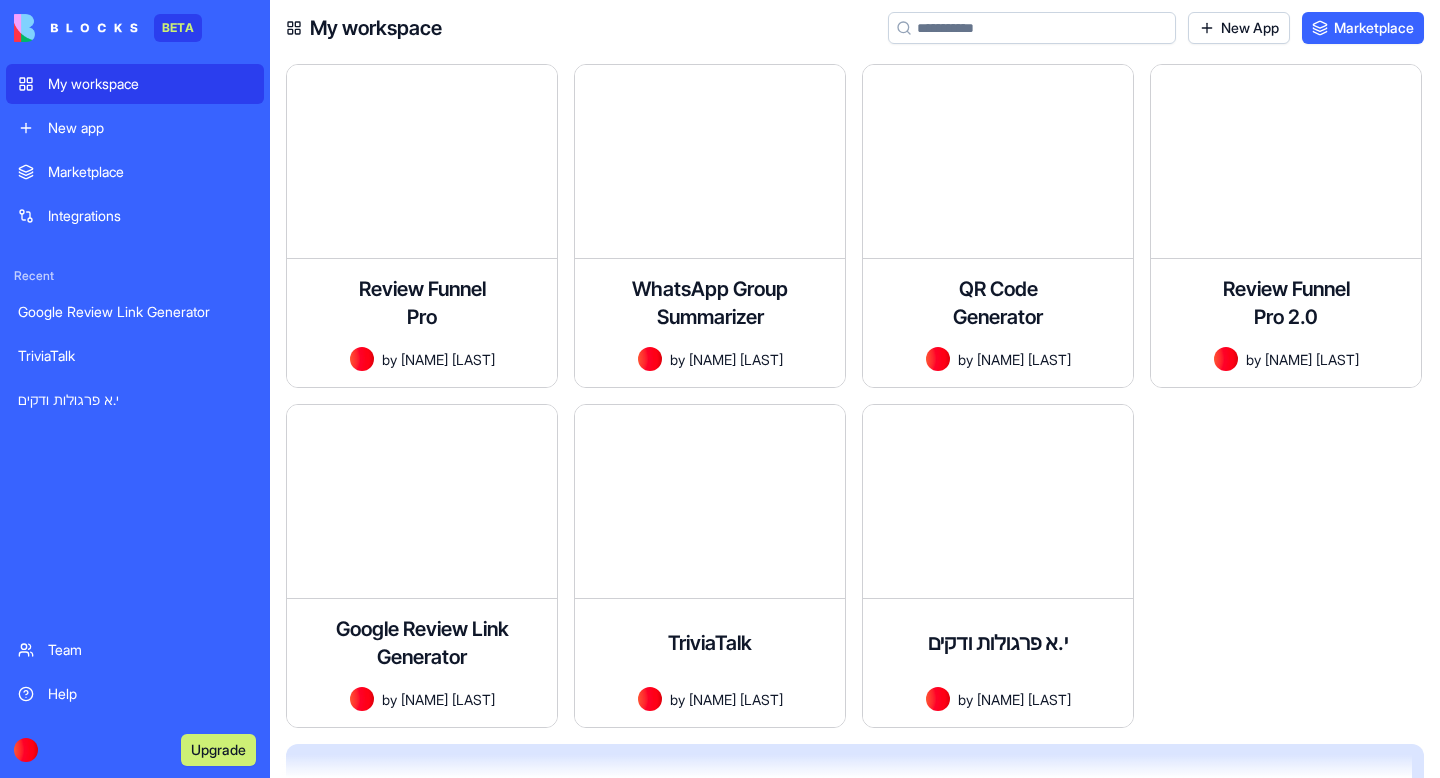 scroll, scrollTop: 0, scrollLeft: 0, axis: both 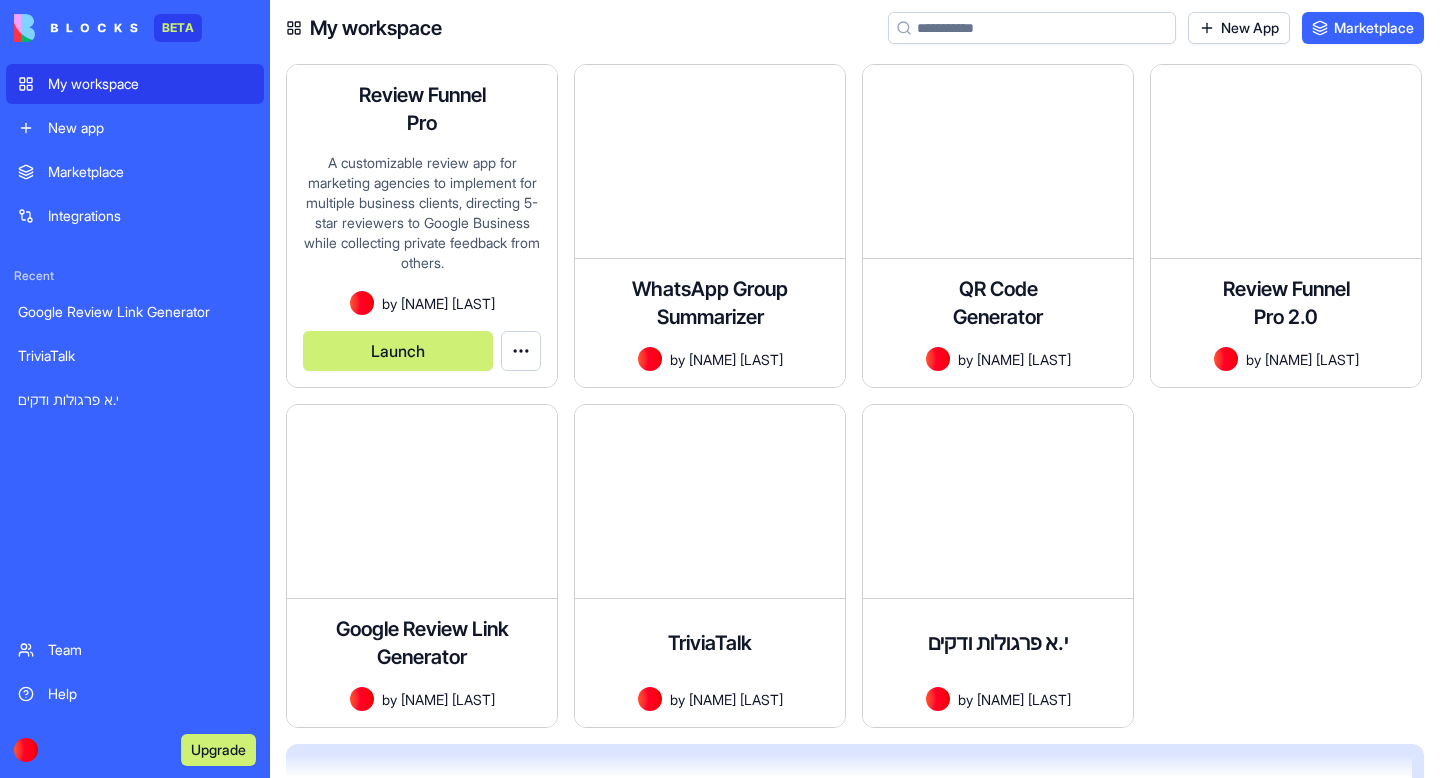 click on "A customizable review app for marketing agencies to implement for multiple business clients, directing 5-star reviewers to Google Business while collecting private feedback from others." at bounding box center (422, 222) 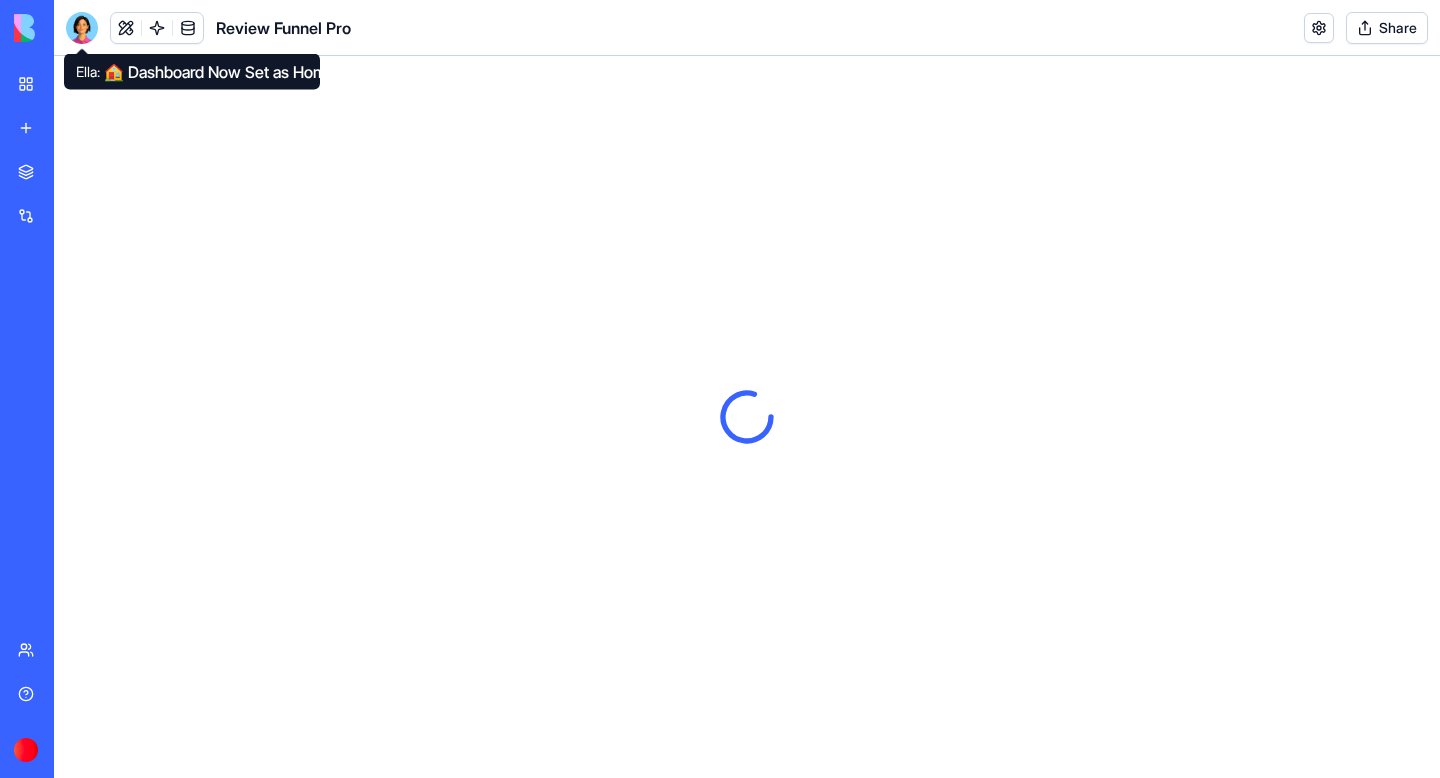 scroll, scrollTop: 0, scrollLeft: 0, axis: both 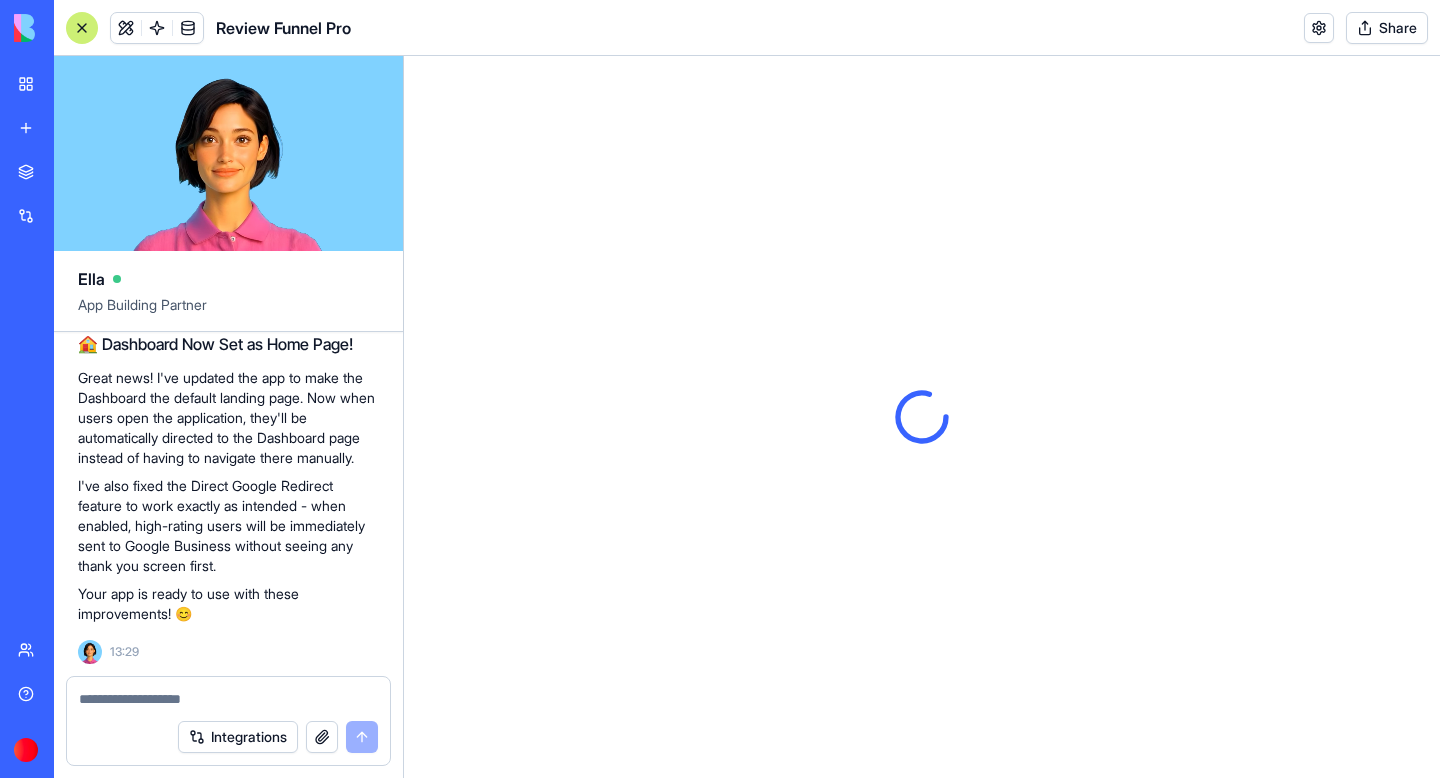 click at bounding box center [126, 28] 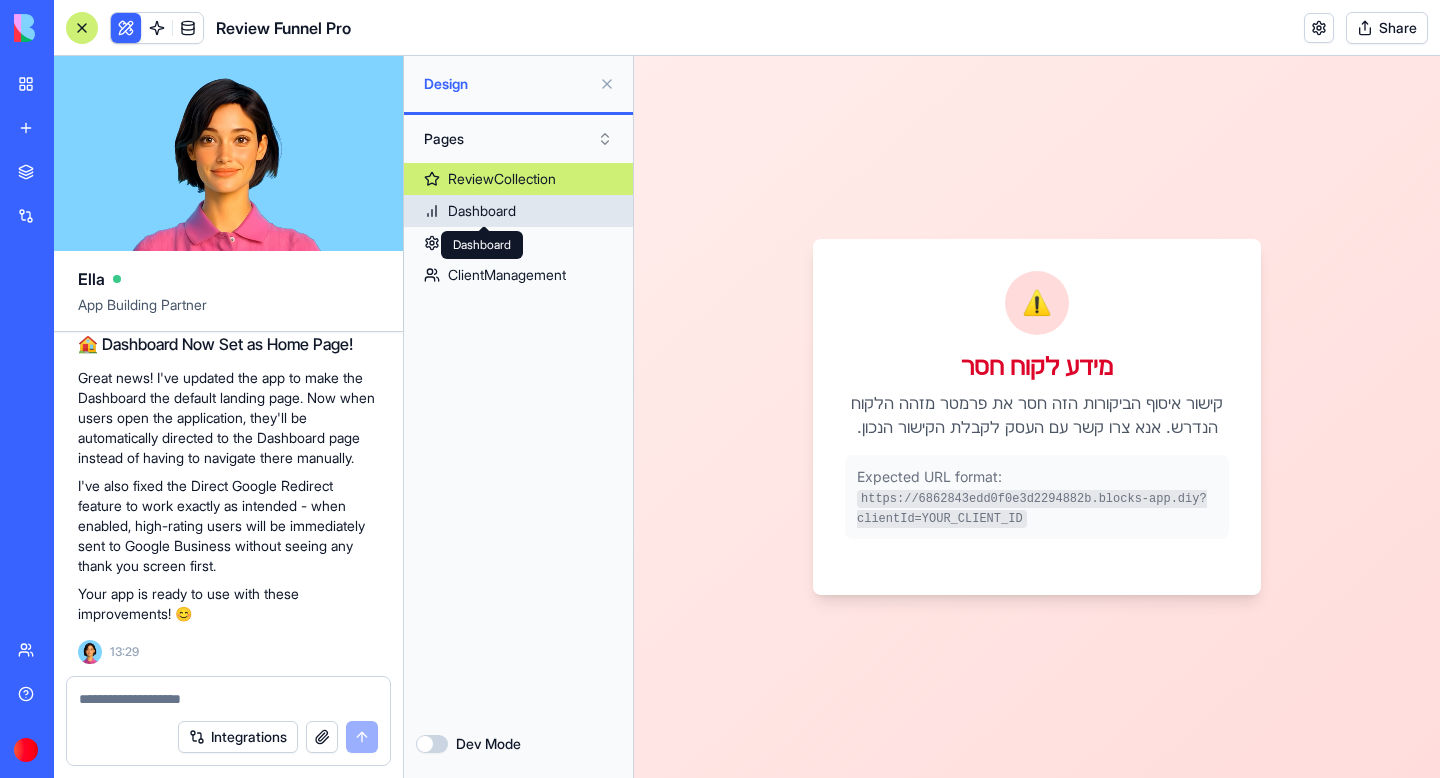 click on "Dashboard" at bounding box center (482, 211) 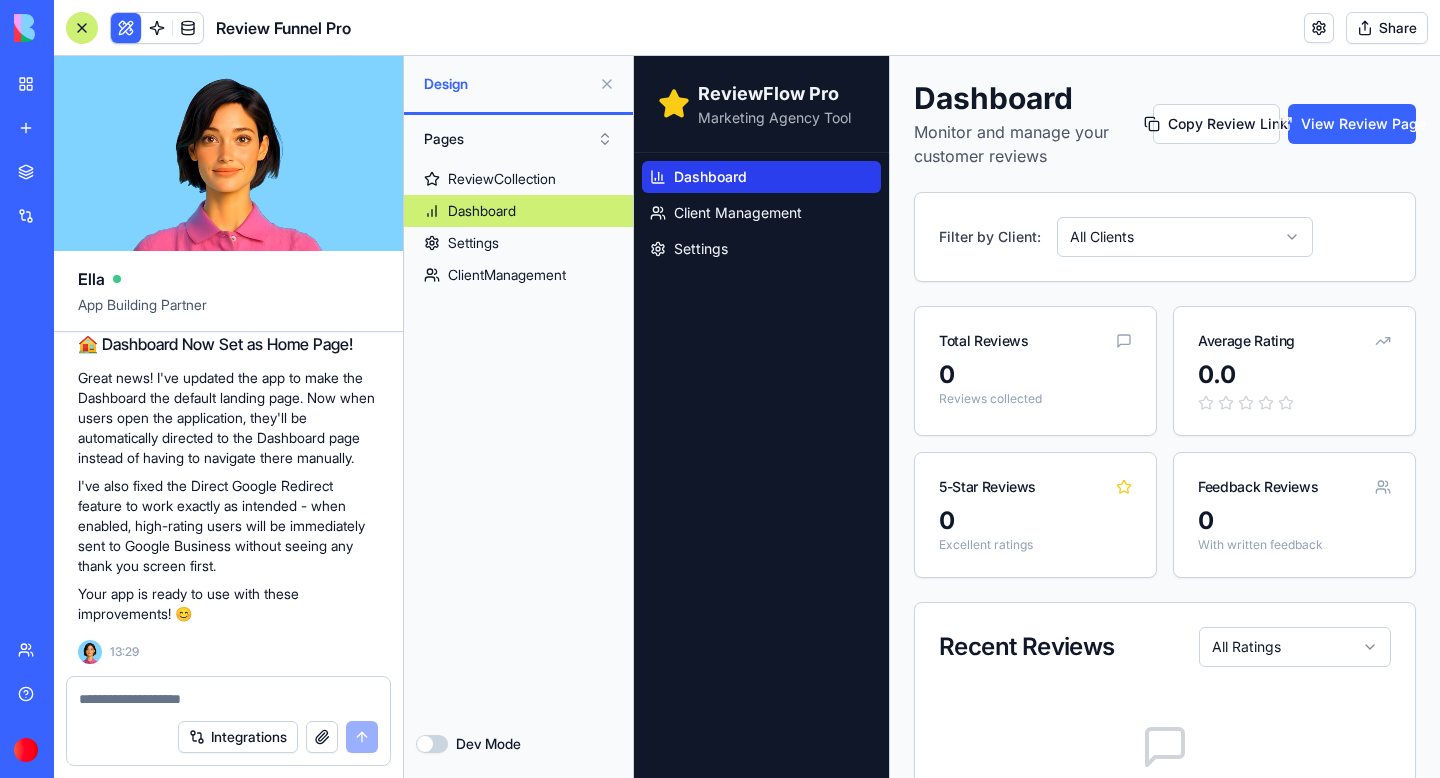 click at bounding box center [82, 28] 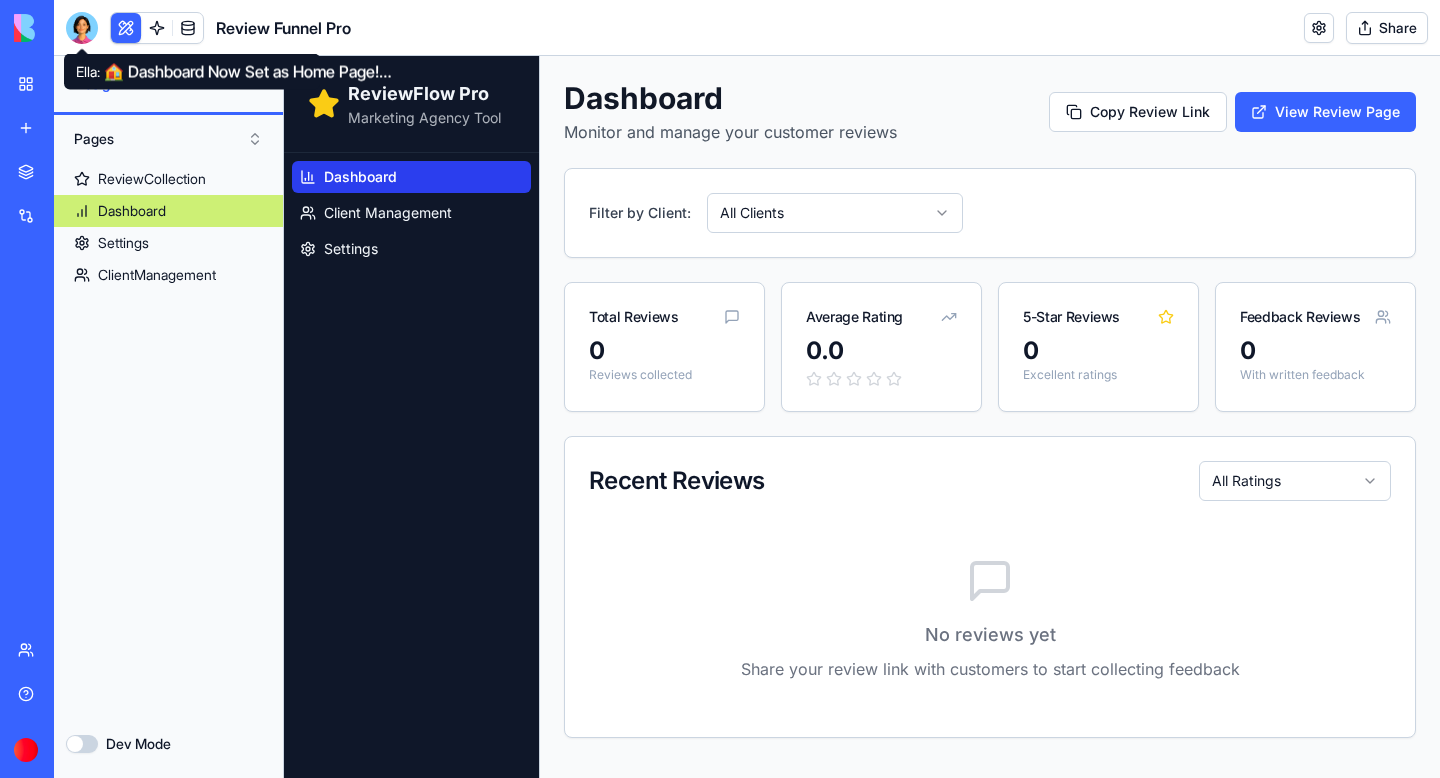 click at bounding box center (82, 28) 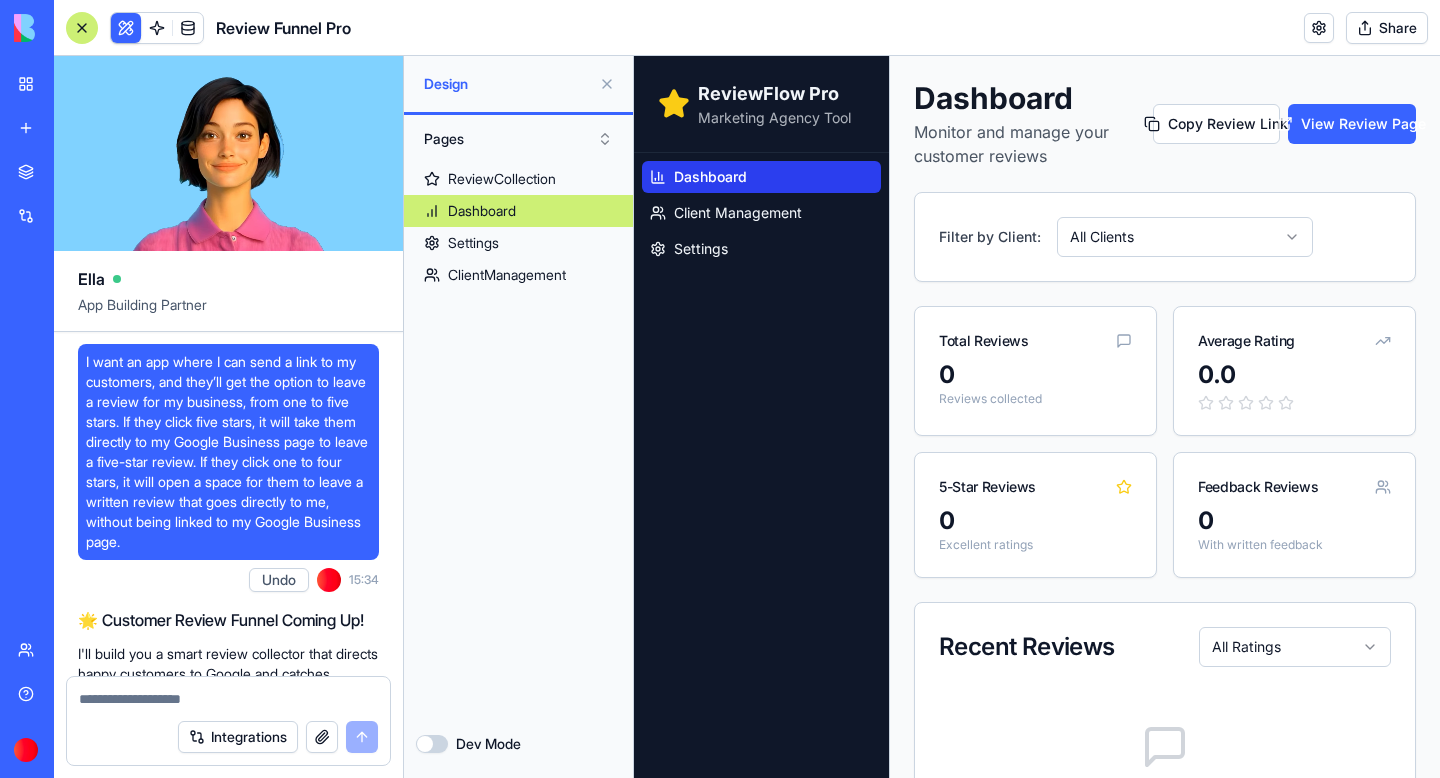 scroll, scrollTop: 100457, scrollLeft: 0, axis: vertical 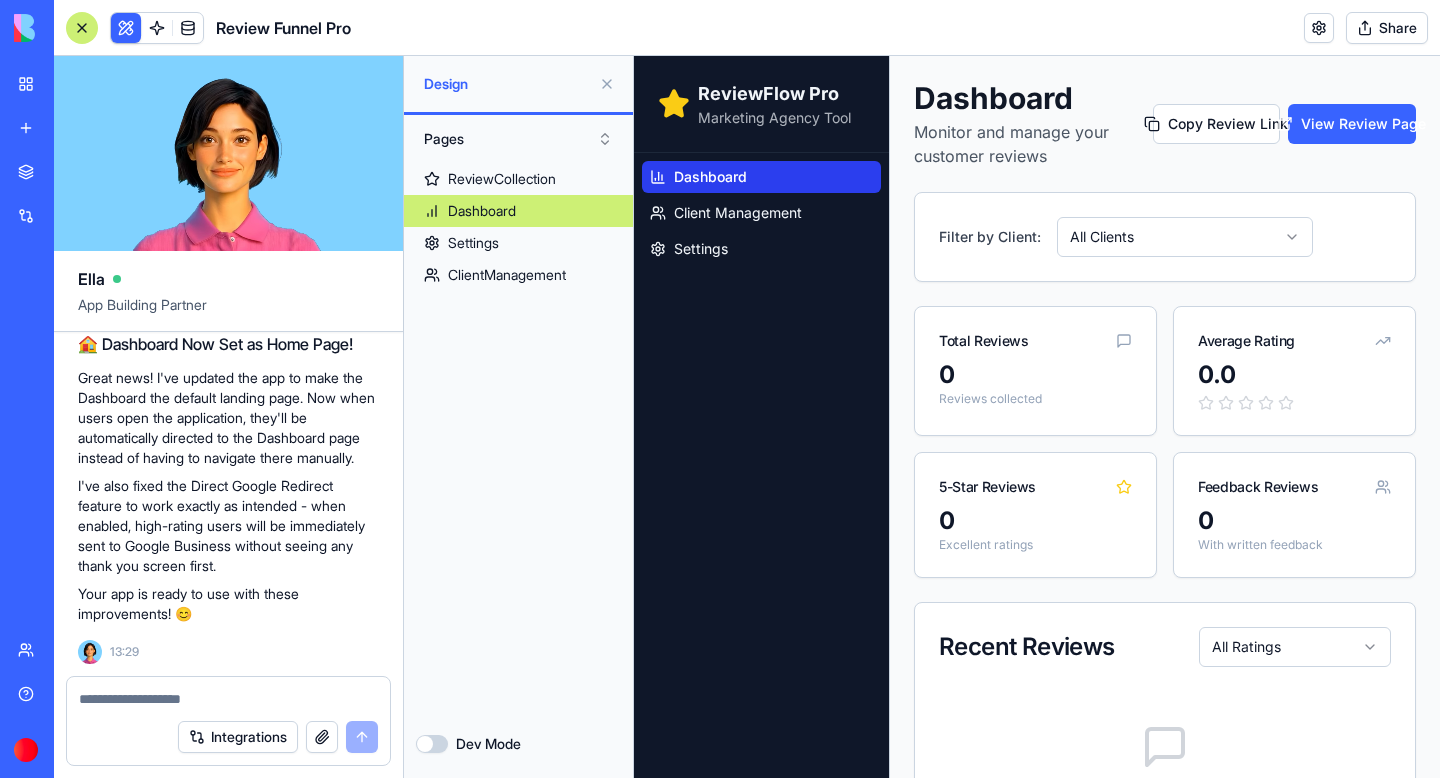 click at bounding box center (228, 693) 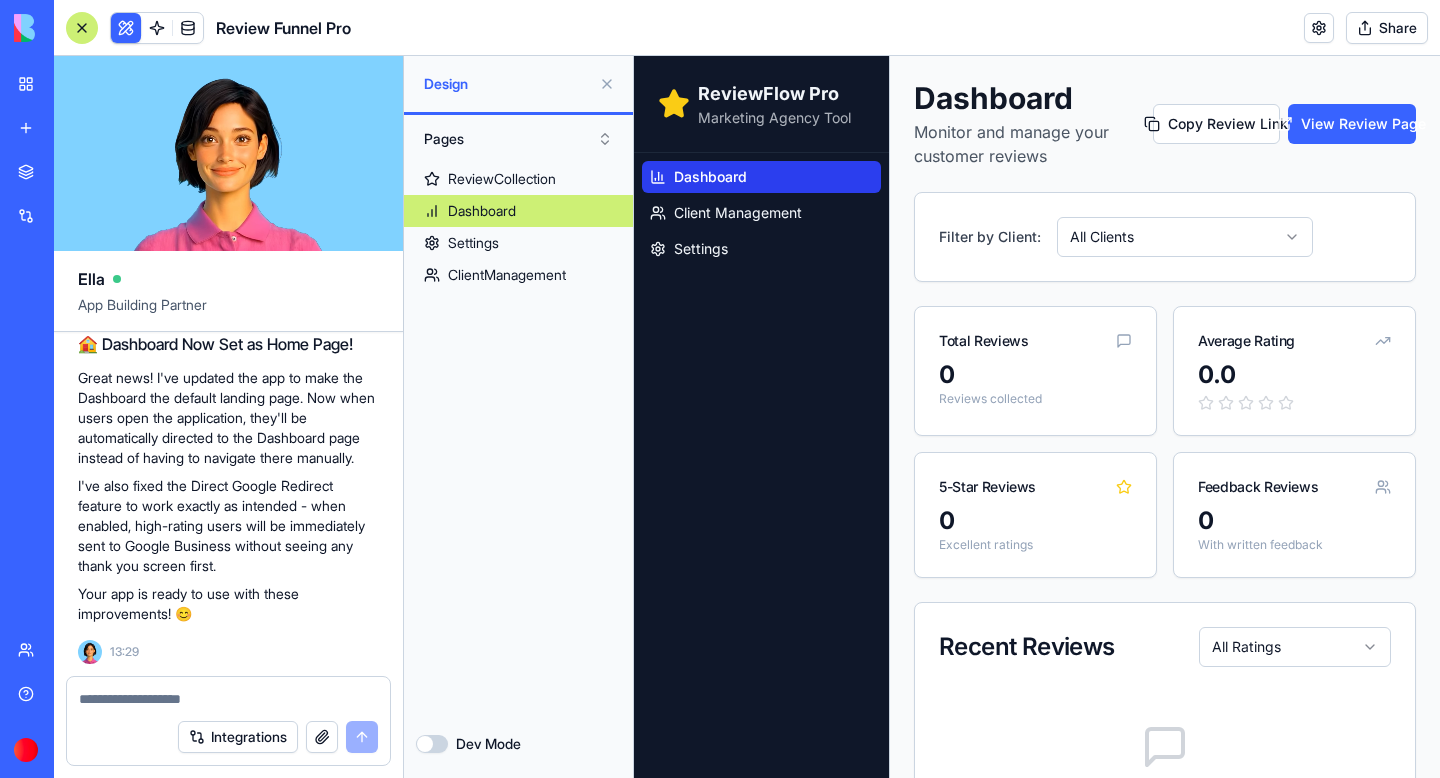 click at bounding box center [228, 699] 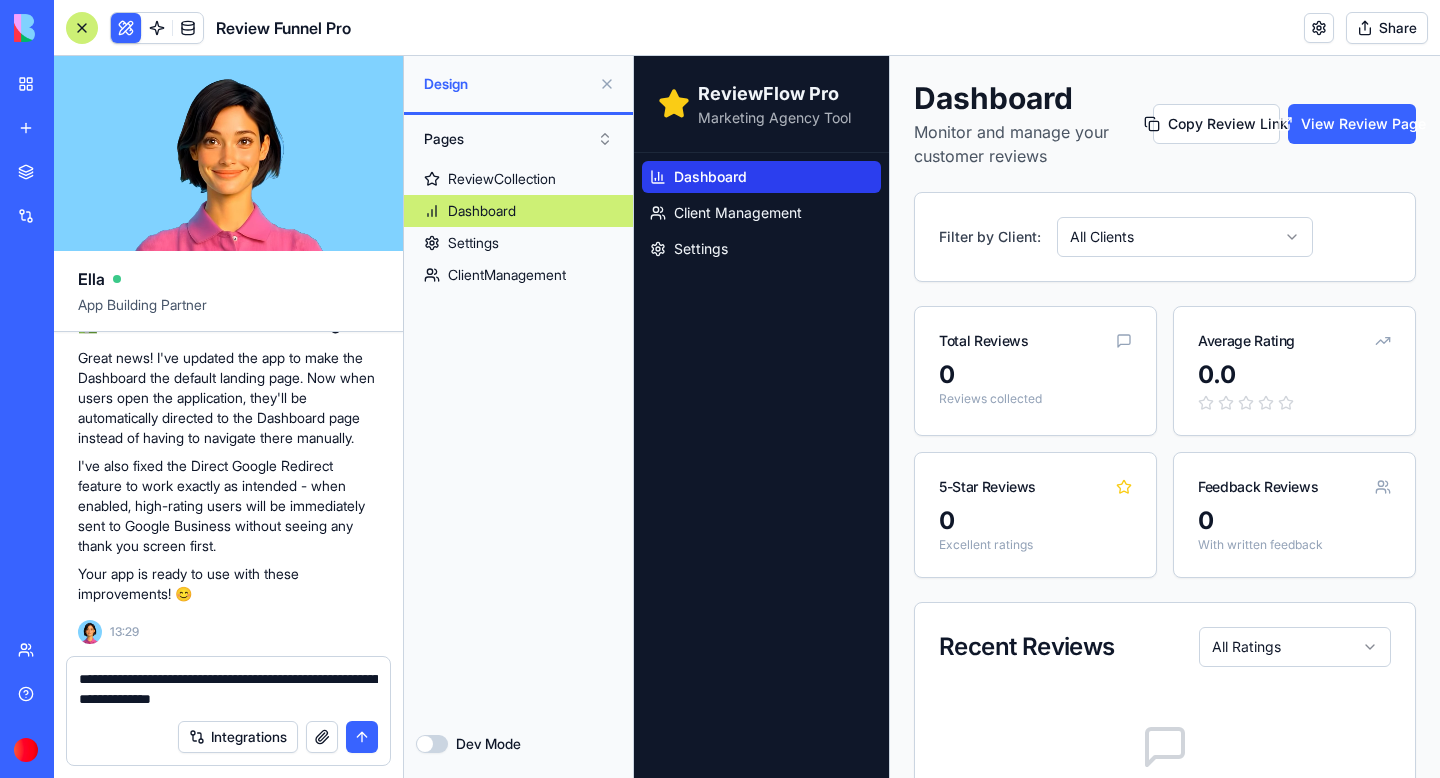 type on "**********" 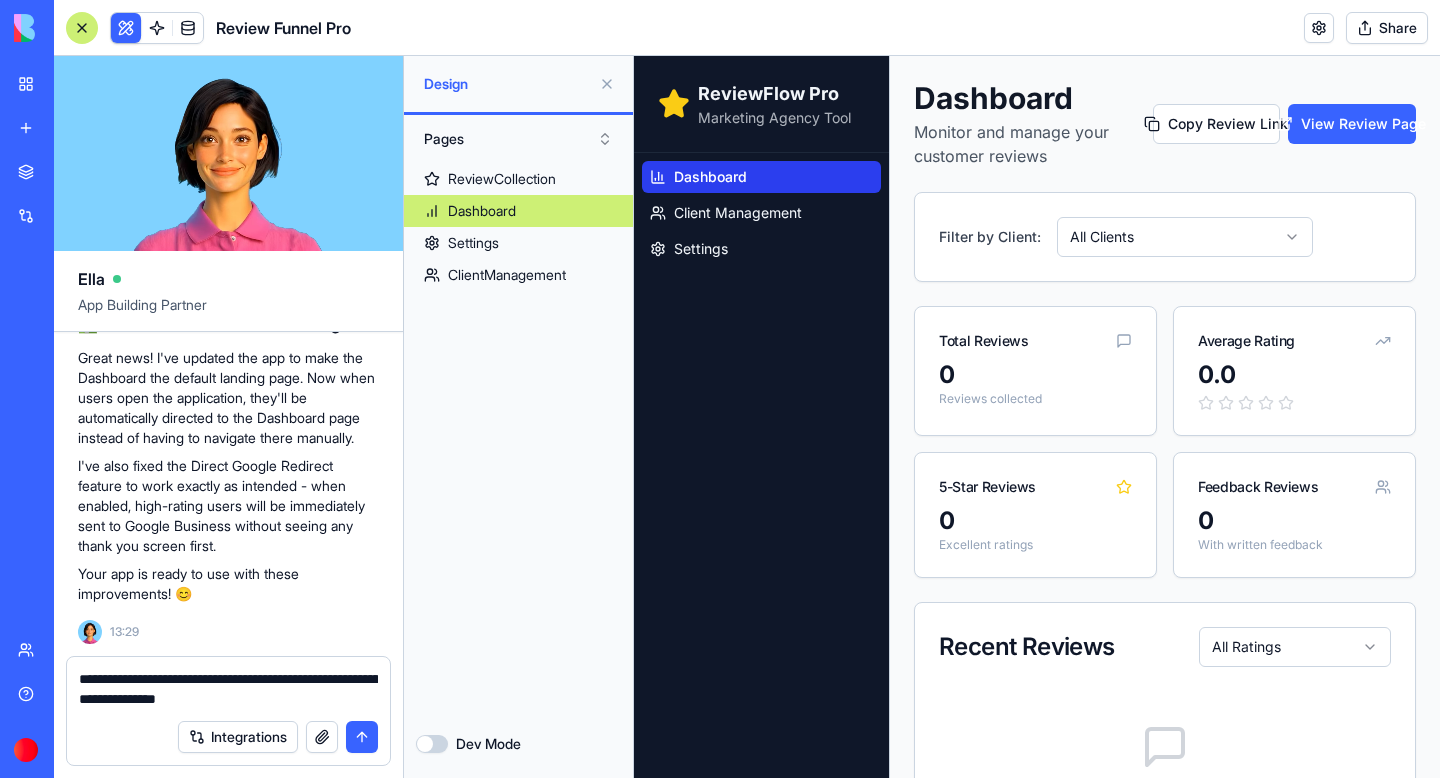 type 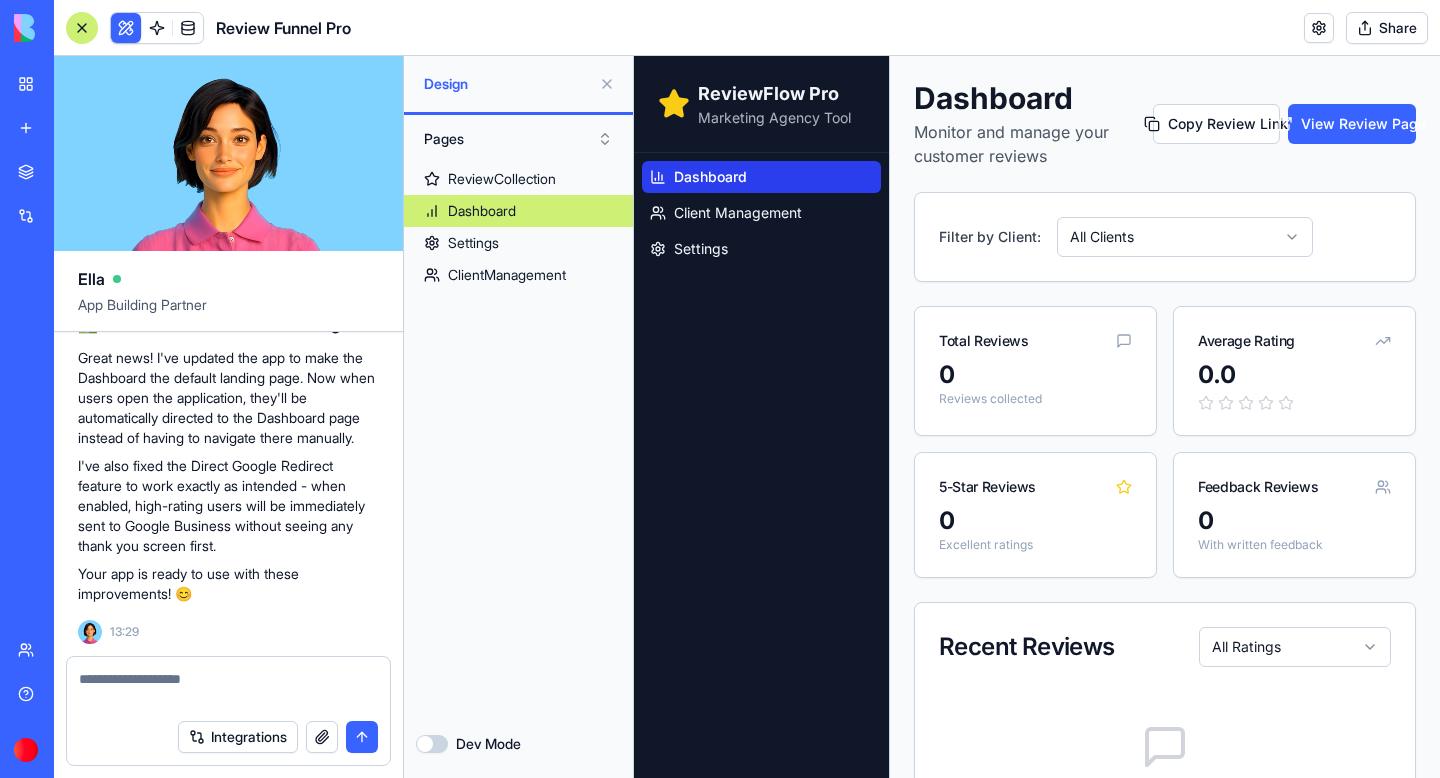 scroll, scrollTop: 100573, scrollLeft: 0, axis: vertical 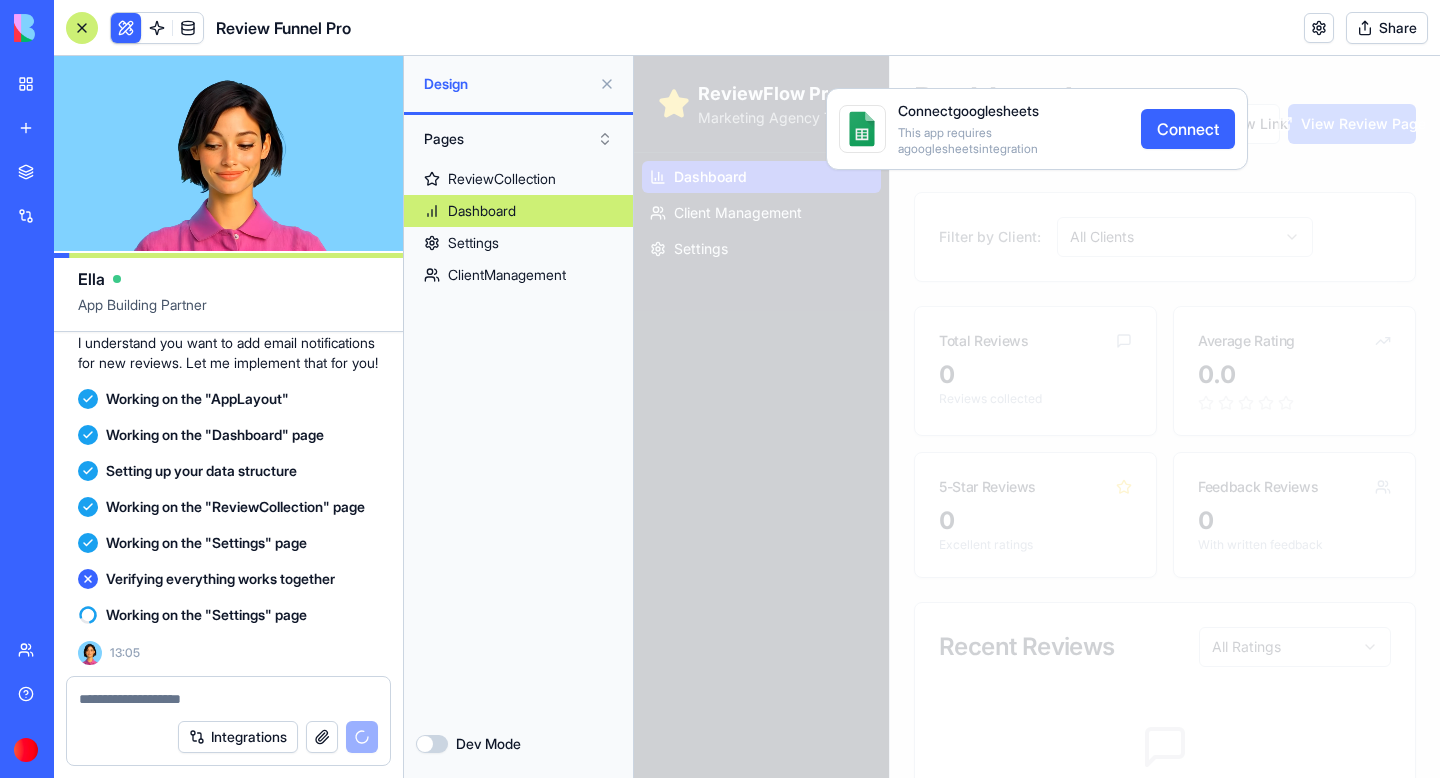 click on "Connect" at bounding box center (1188, 129) 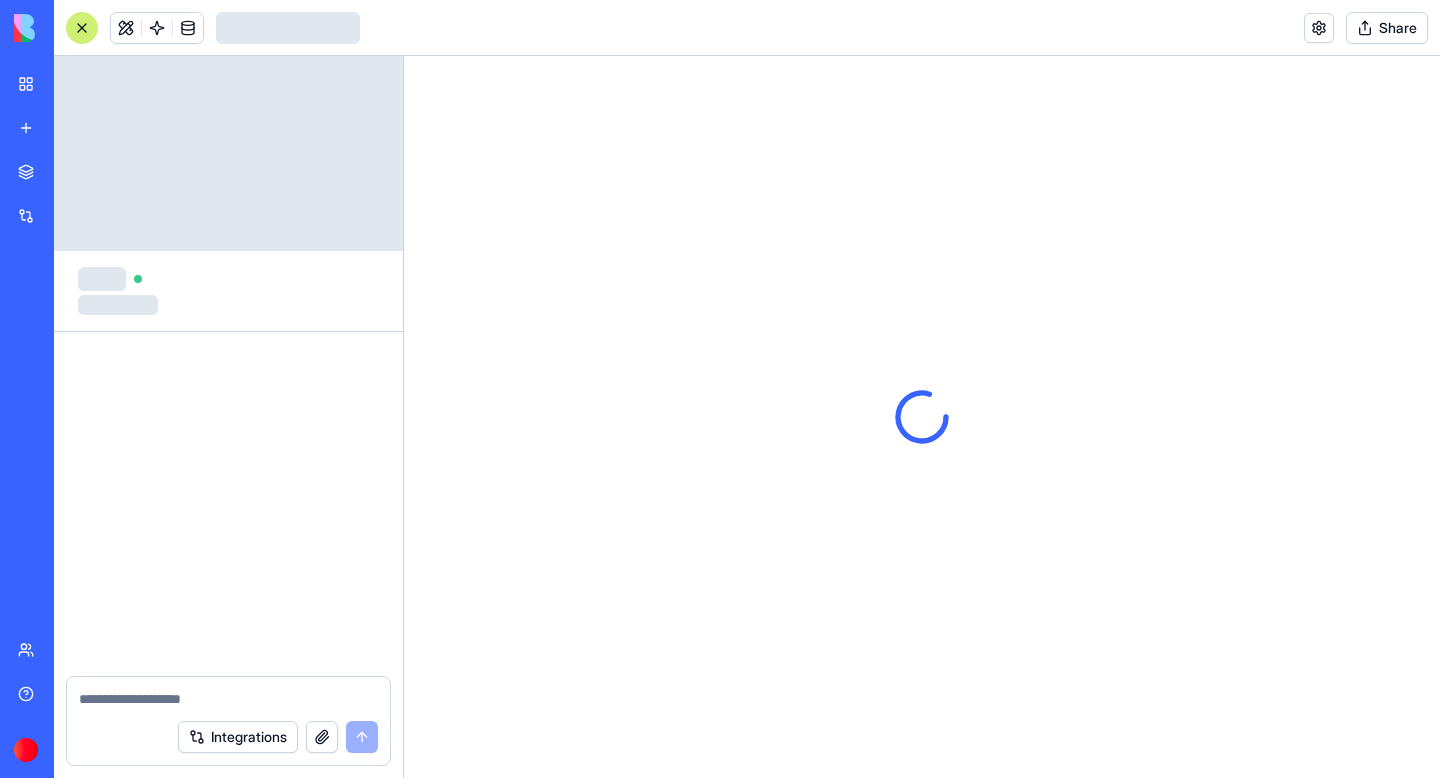 scroll, scrollTop: 0, scrollLeft: 0, axis: both 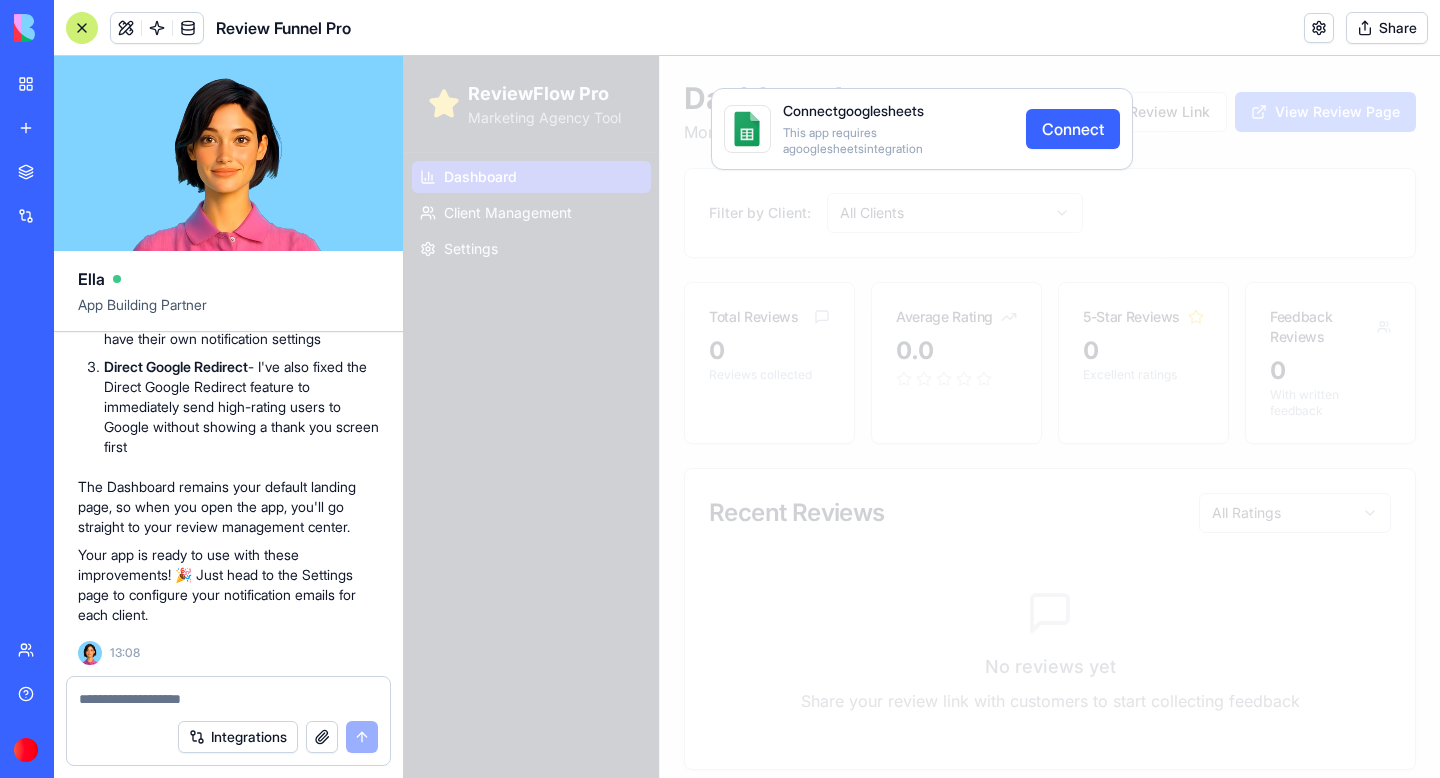 click on "Connect" at bounding box center [1073, 129] 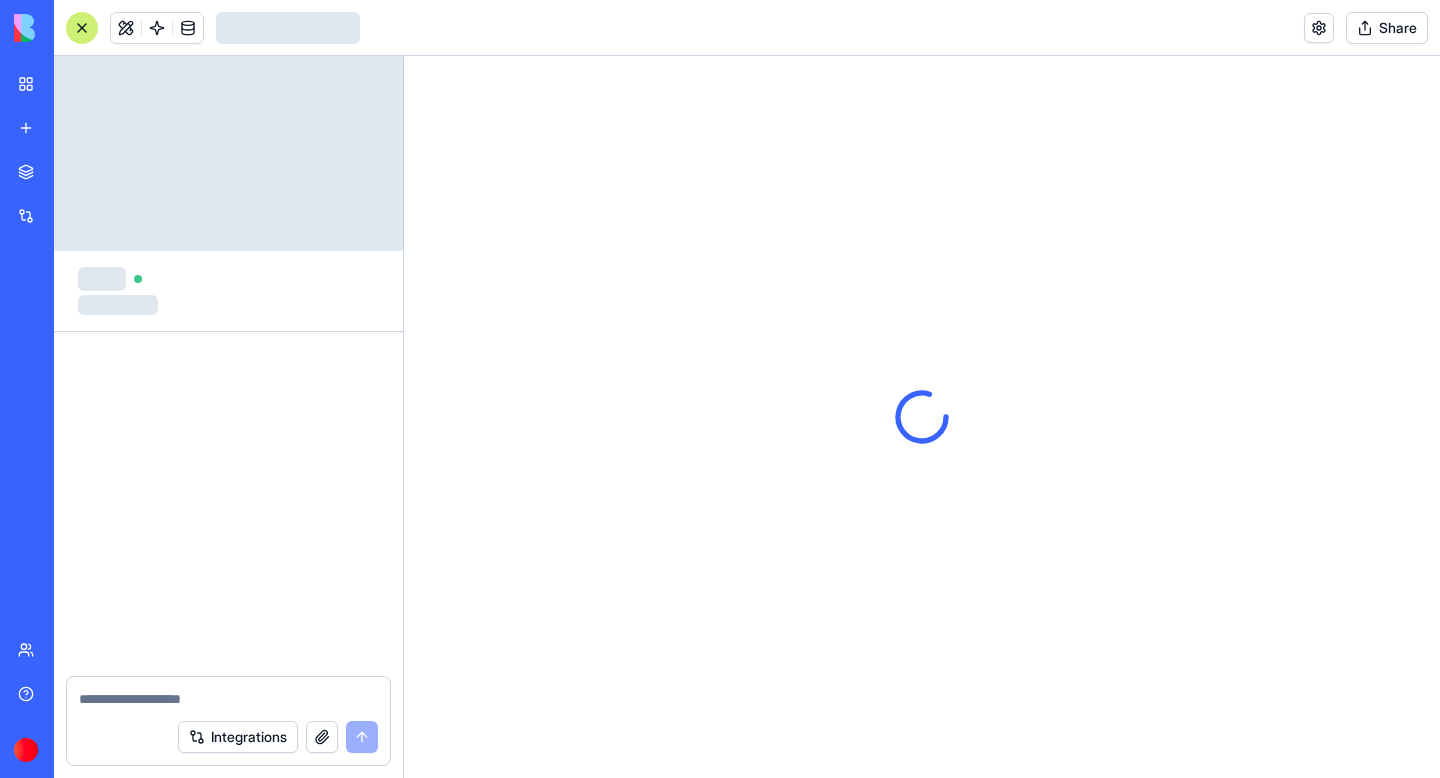 scroll, scrollTop: 0, scrollLeft: 0, axis: both 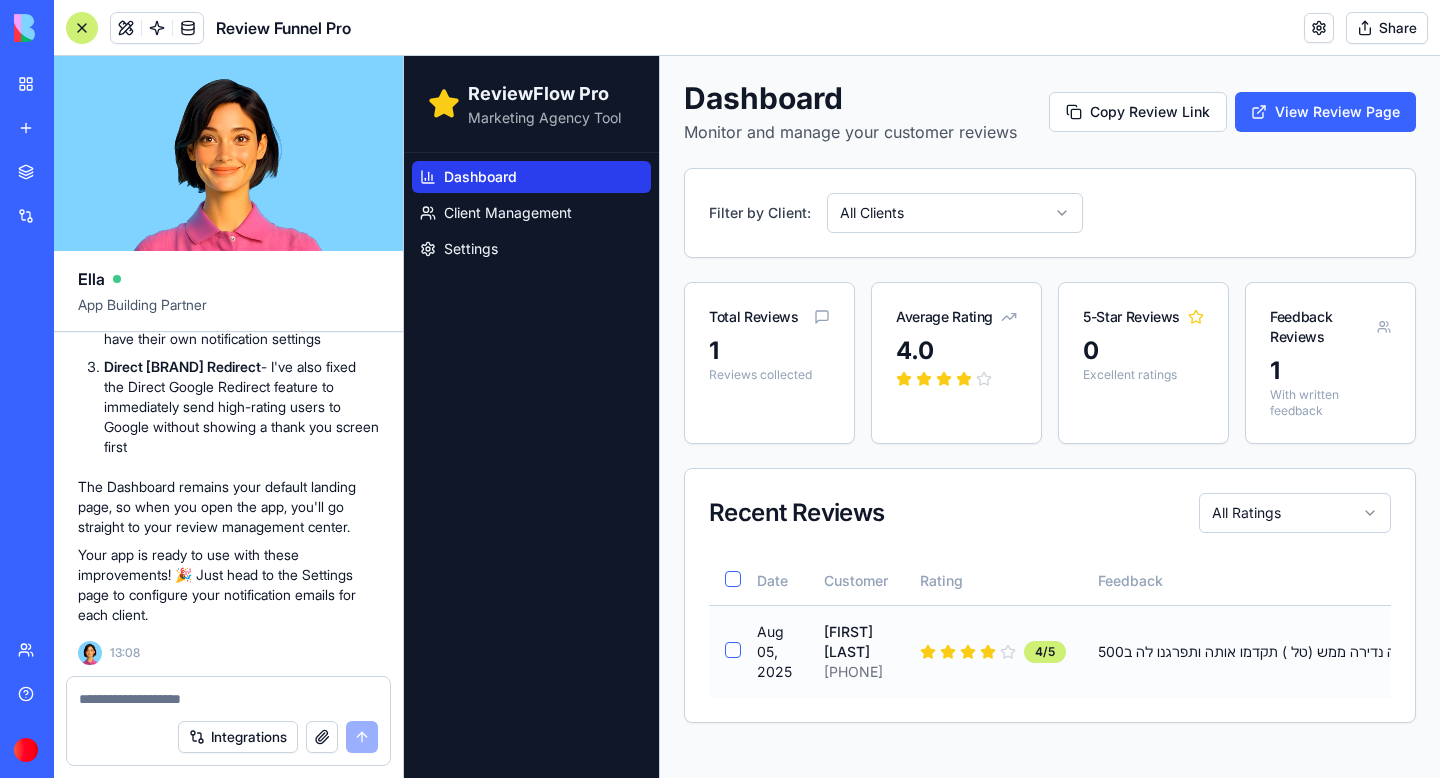 click on "המלצרית הייתה נדירה ממש (טל )
תקדמו אותה ותפרגנו לה ב500" at bounding box center [1289, 652] 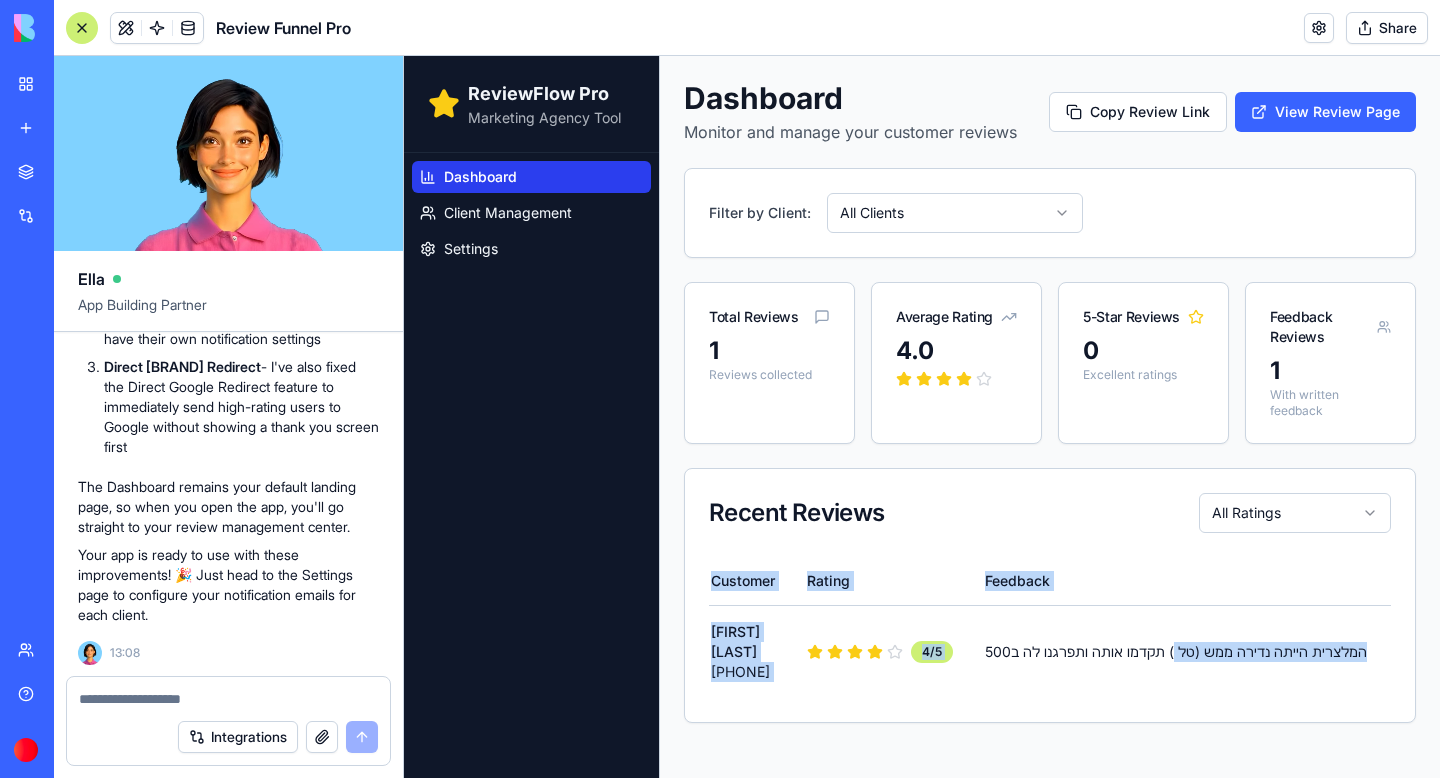 scroll, scrollTop: 0, scrollLeft: 219, axis: horizontal 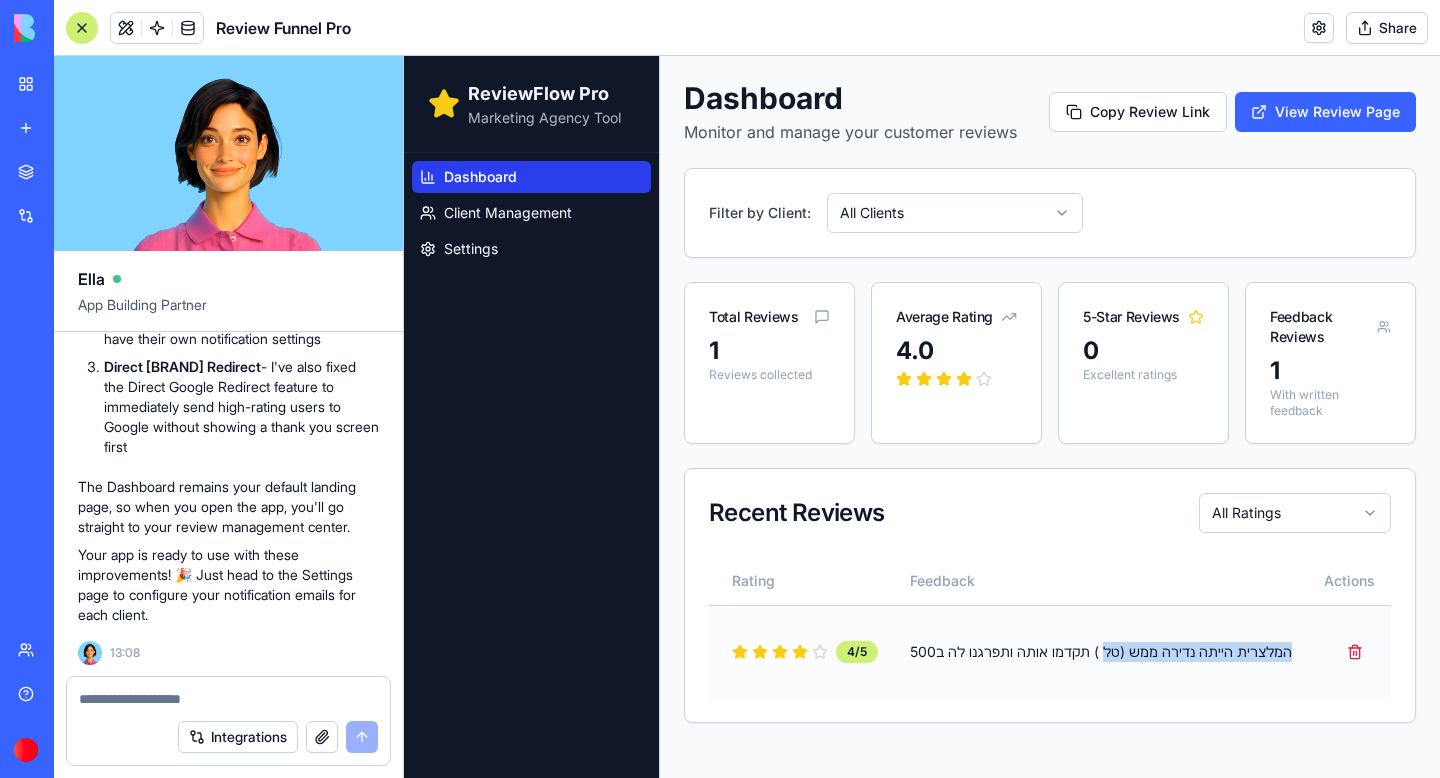 drag, startPoint x: 1307, startPoint y: 659, endPoint x: 1166, endPoint y: 638, distance: 142.55525 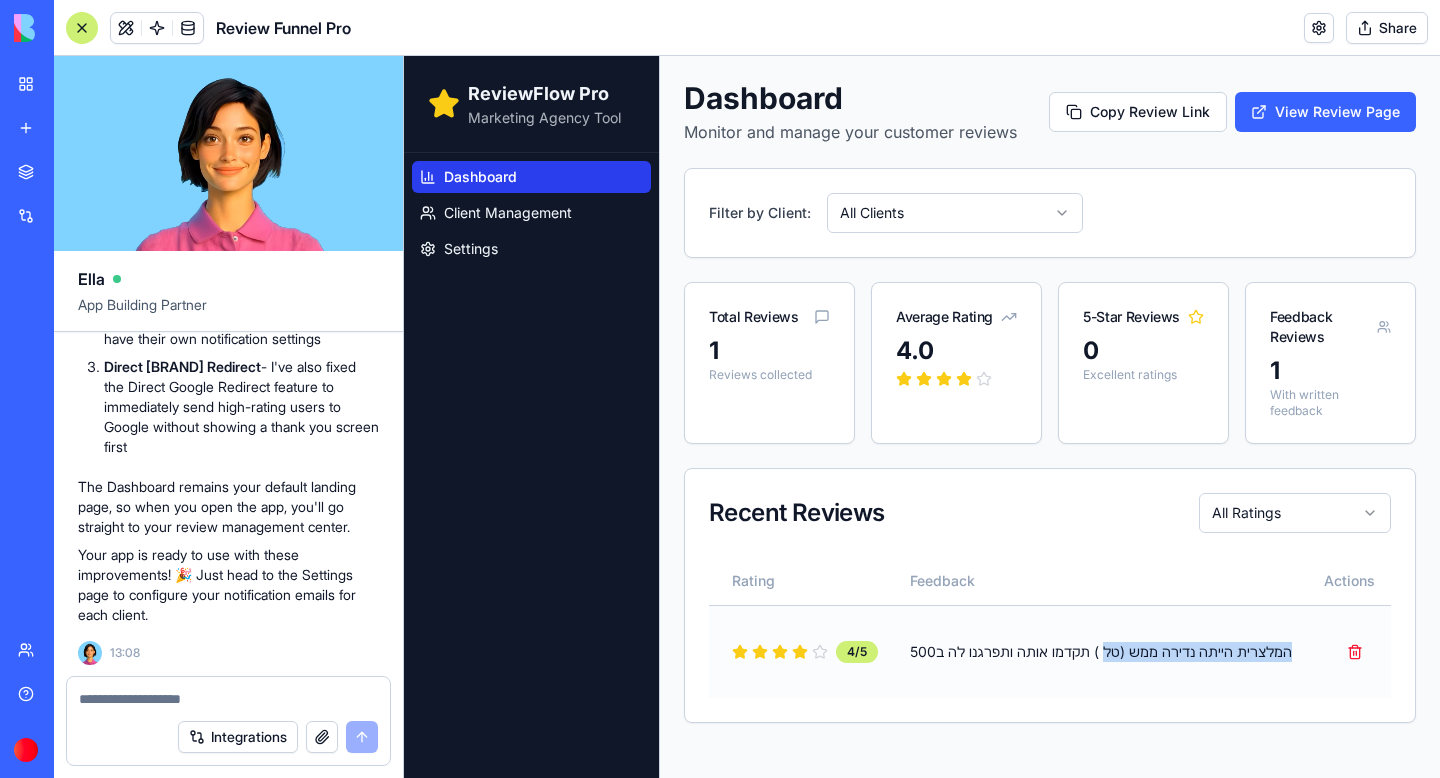 click on "המלצרית הייתה נדירה ממש (טל )
תקדמו אותה ותפרגנו לה ב500" at bounding box center [1101, 651] 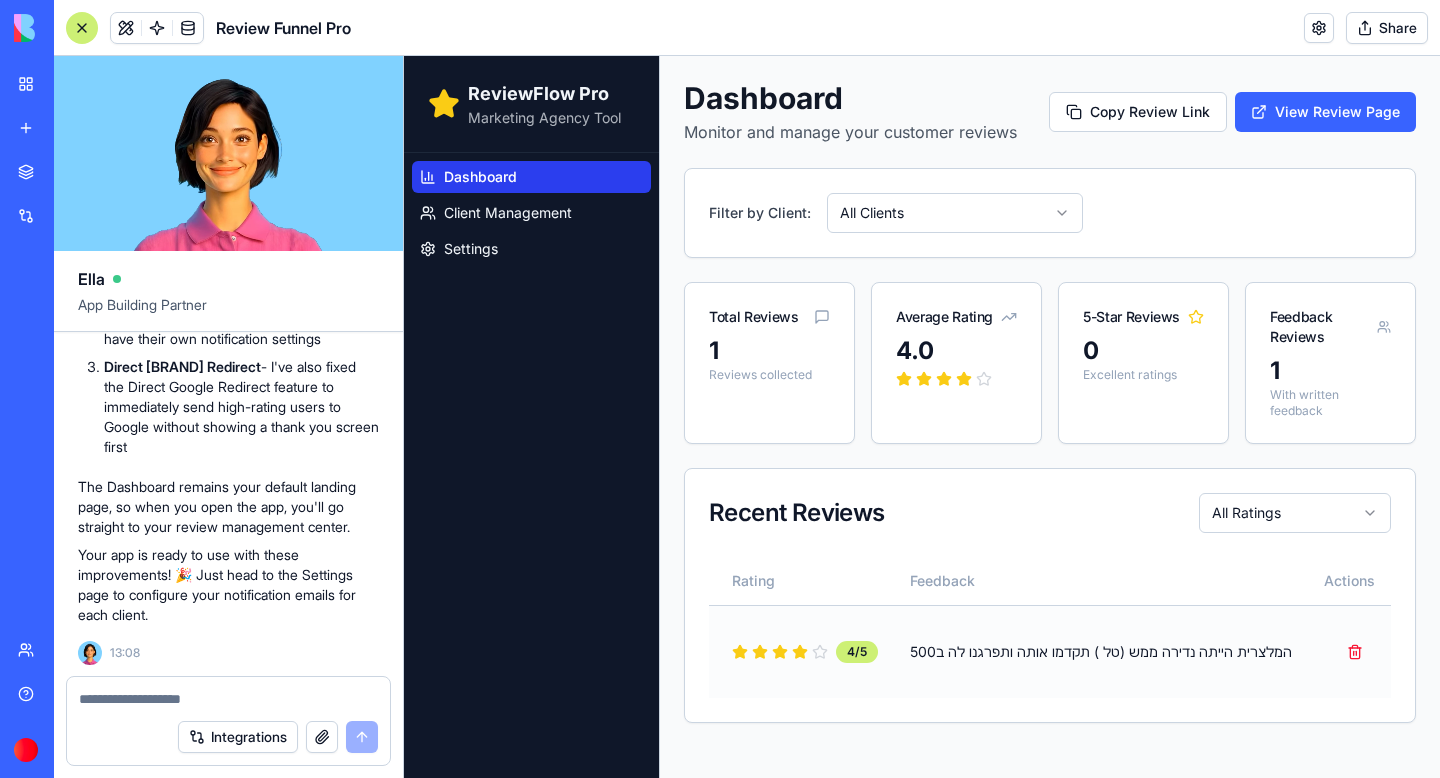 click on "המלצרית הייתה נדירה ממש (טל )
תקדמו אותה ותפרגנו לה ב500" at bounding box center [1101, 652] 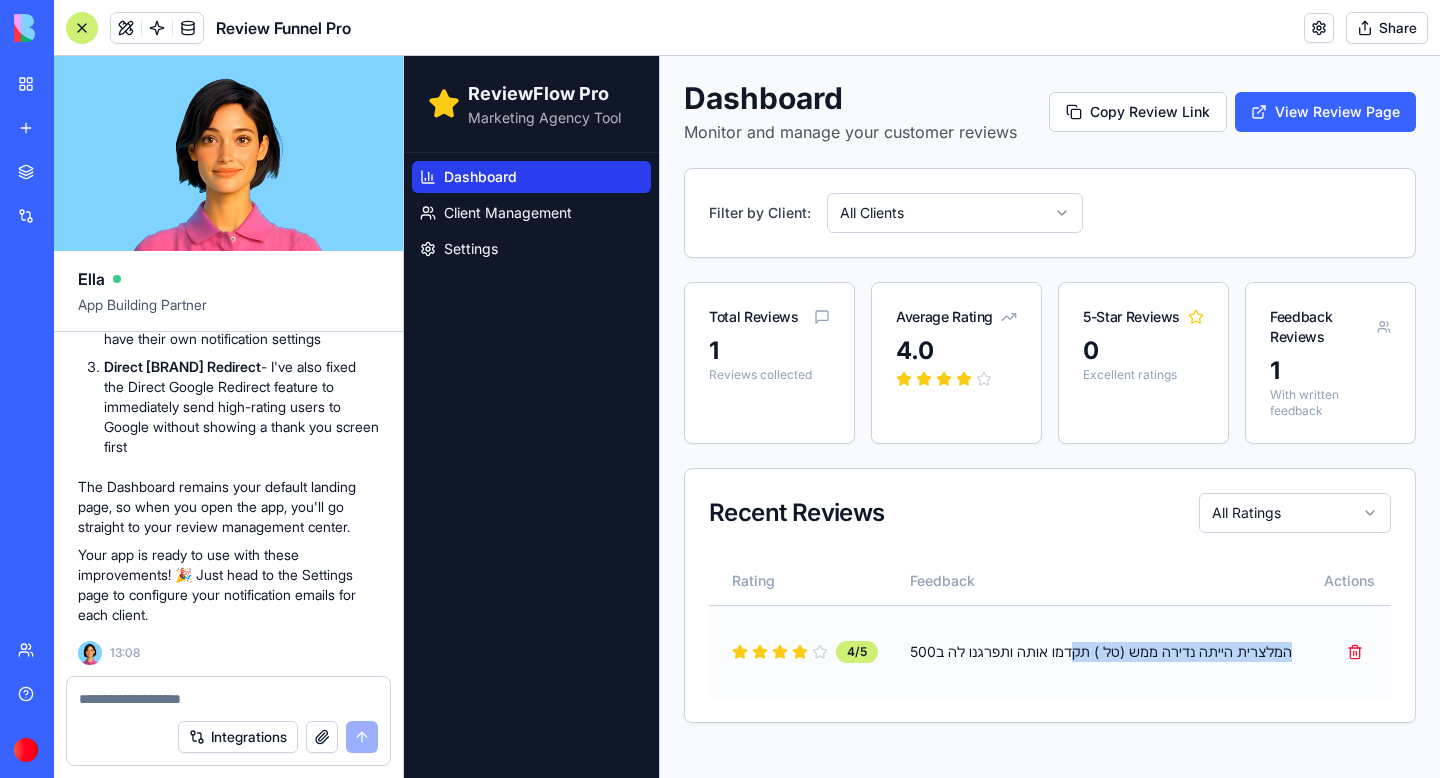 drag, startPoint x: 1064, startPoint y: 647, endPoint x: 921, endPoint y: 641, distance: 143.12582 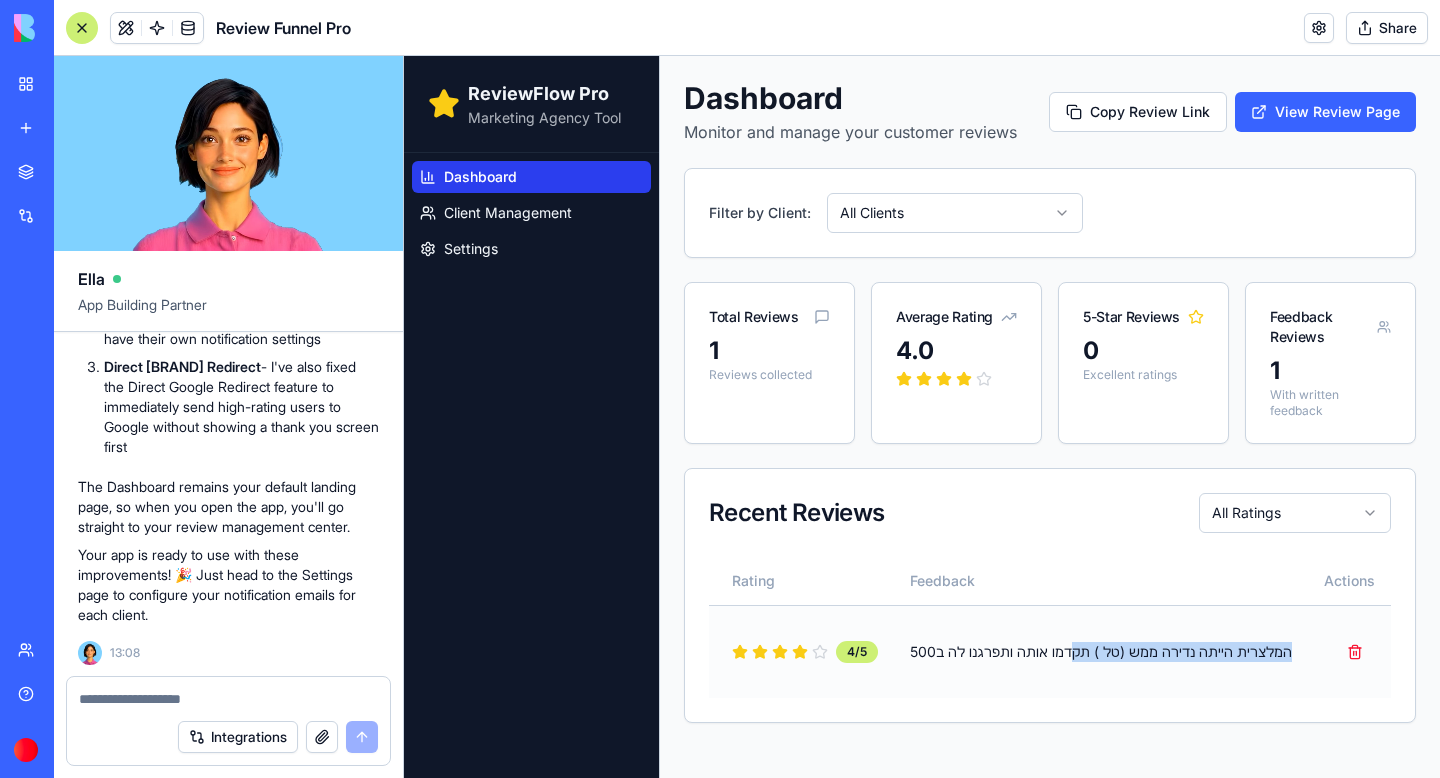 click on "המלצרית הייתה נדירה ממש (טל )
תקדמו אותה ותפרגנו לה ב500" at bounding box center (1101, 652) 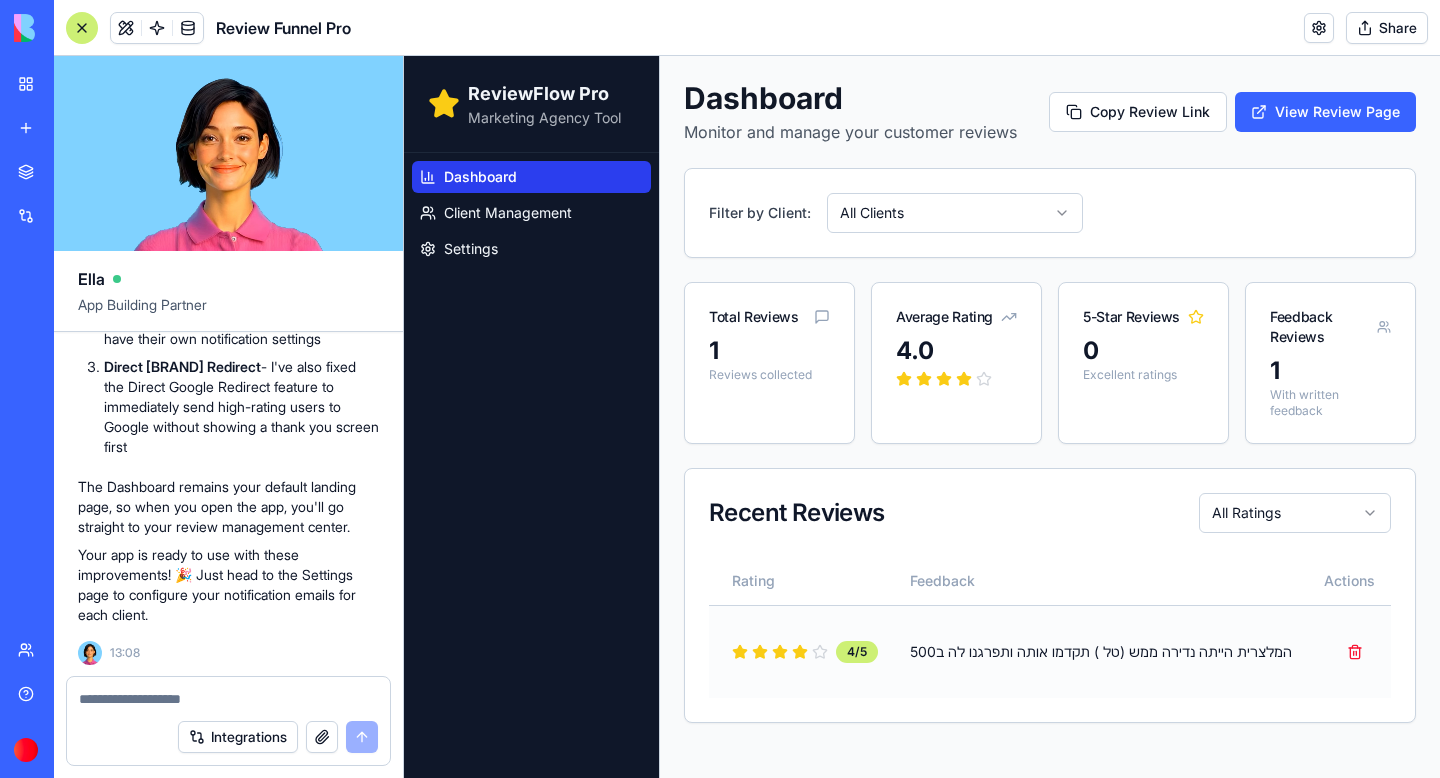 click on "המלצרית הייתה נדירה ממש (טל )
תקדמו אותה ותפרגנו לה ב500" at bounding box center [1101, 652] 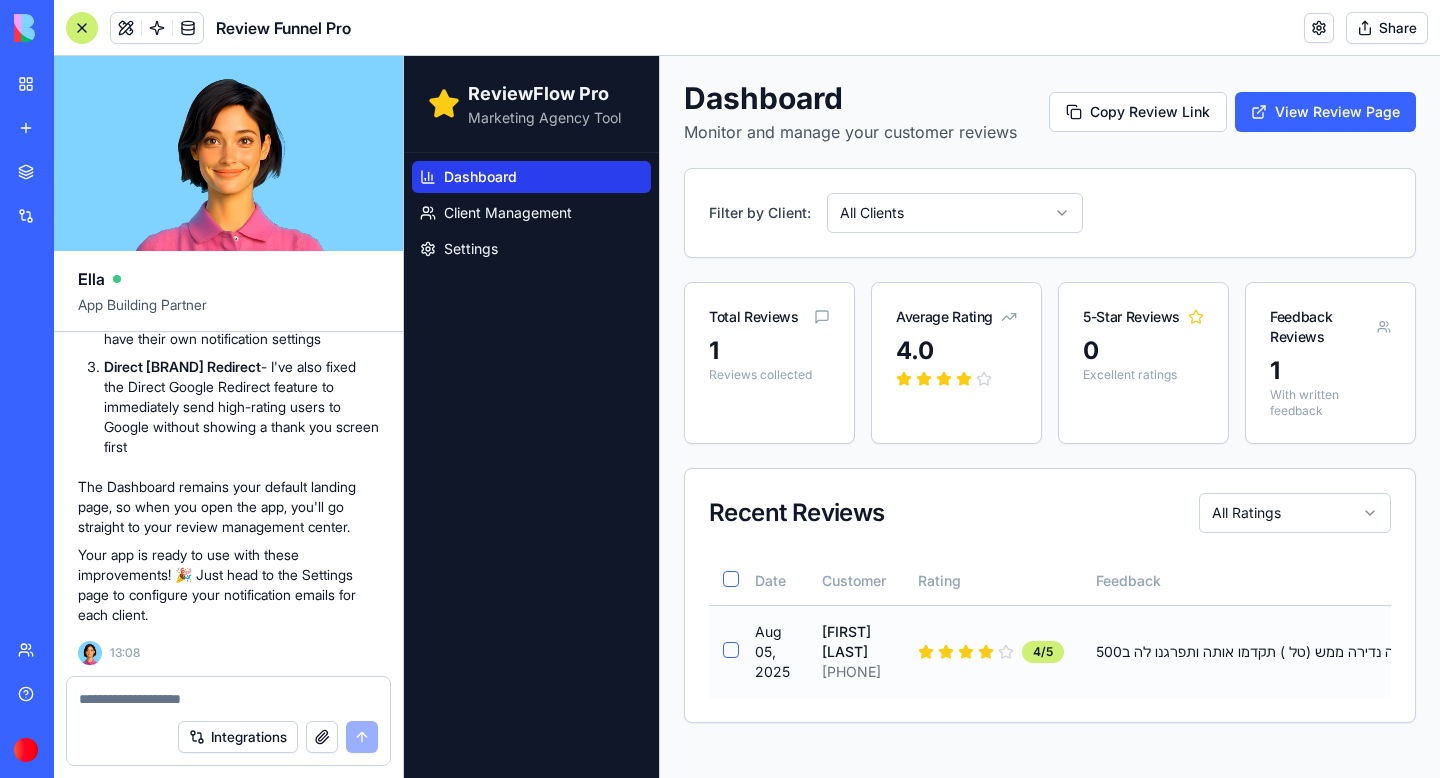 scroll, scrollTop: 0, scrollLeft: 0, axis: both 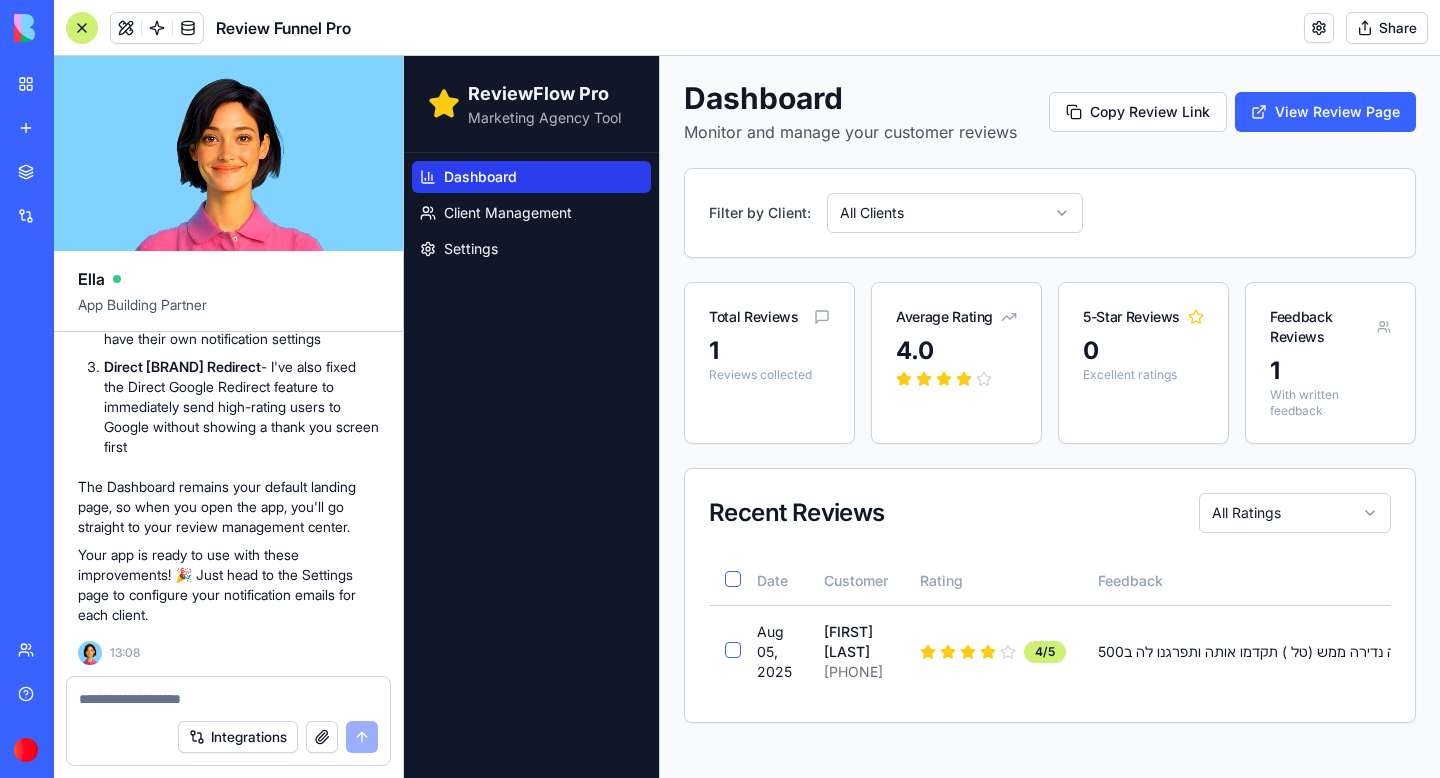 click on "Dashboard" at bounding box center (480, 177) 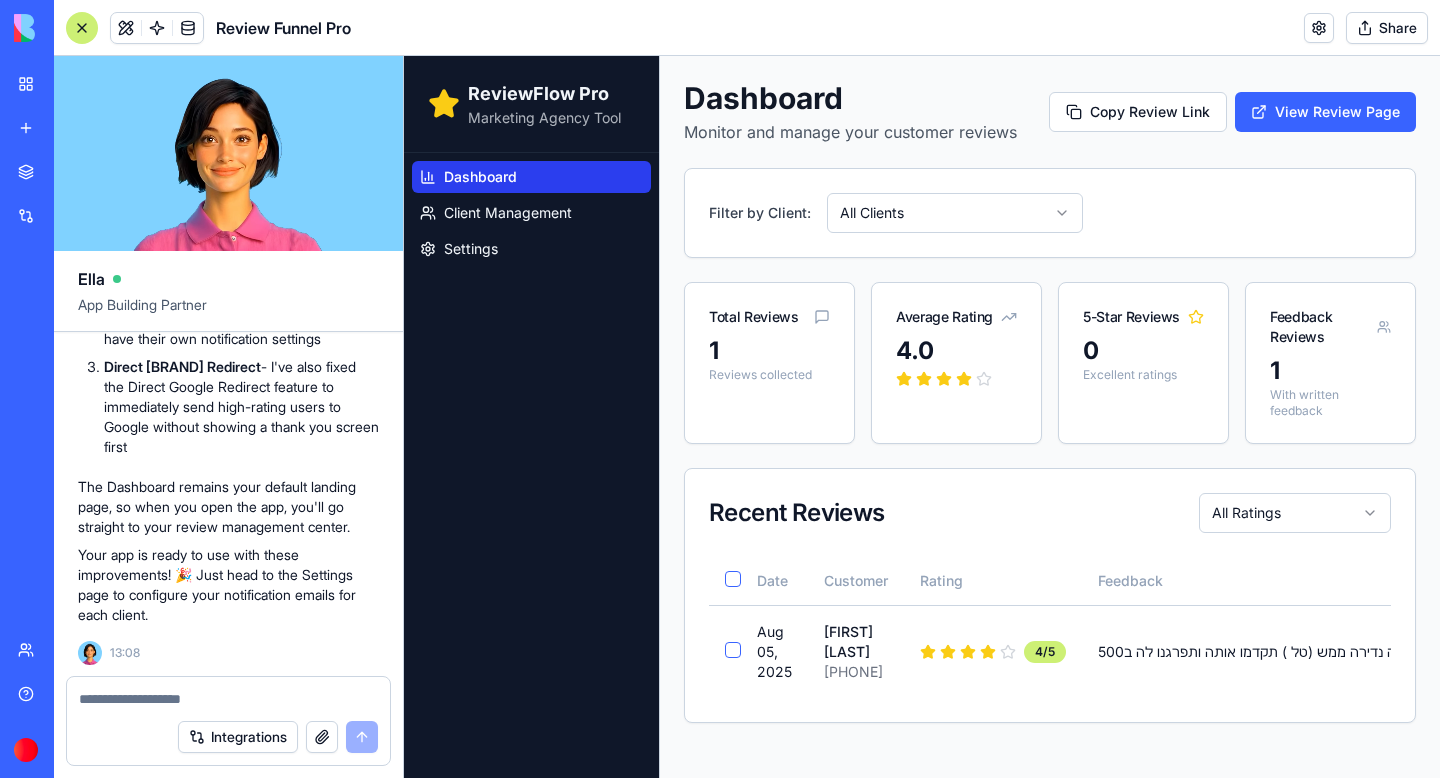 scroll, scrollTop: 101170, scrollLeft: 0, axis: vertical 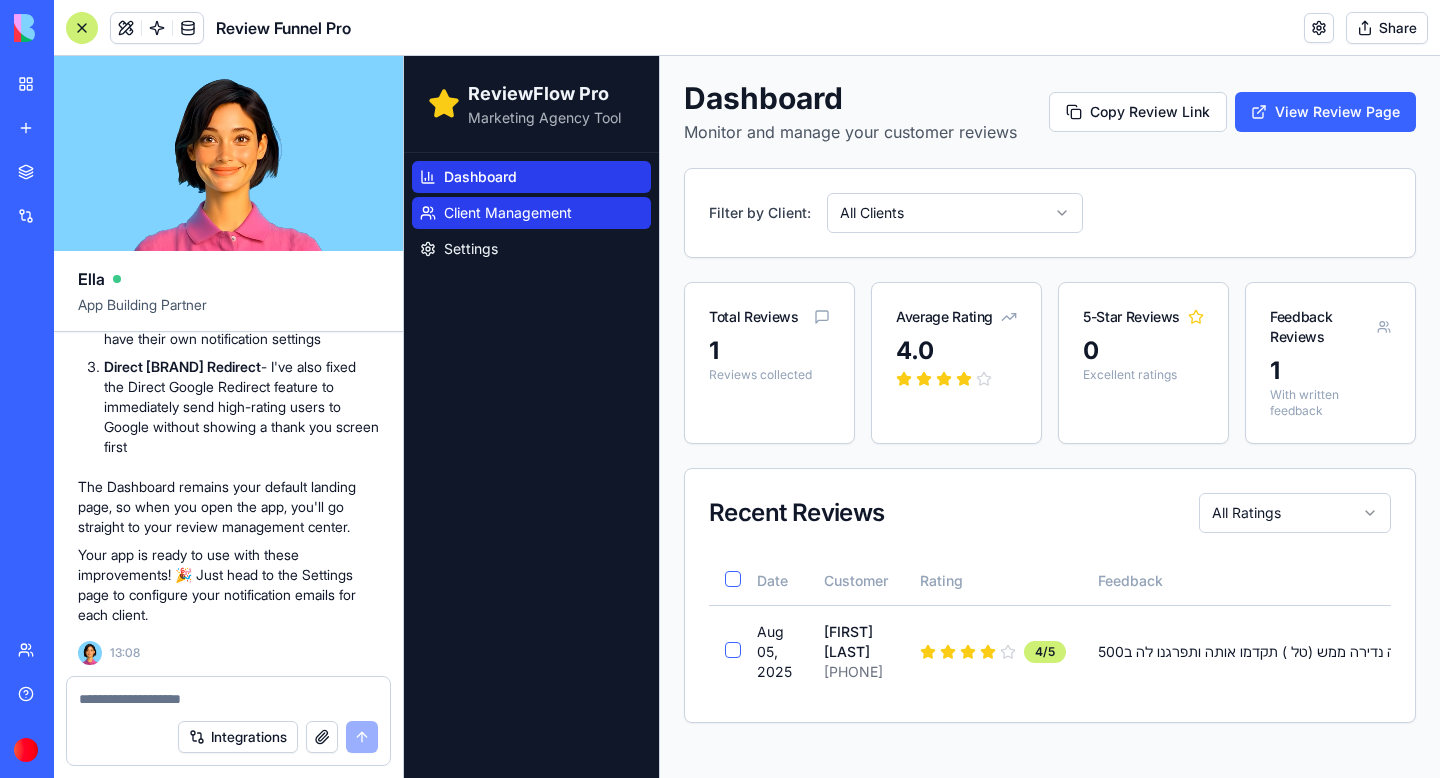 click on "Client Management" at bounding box center [508, 213] 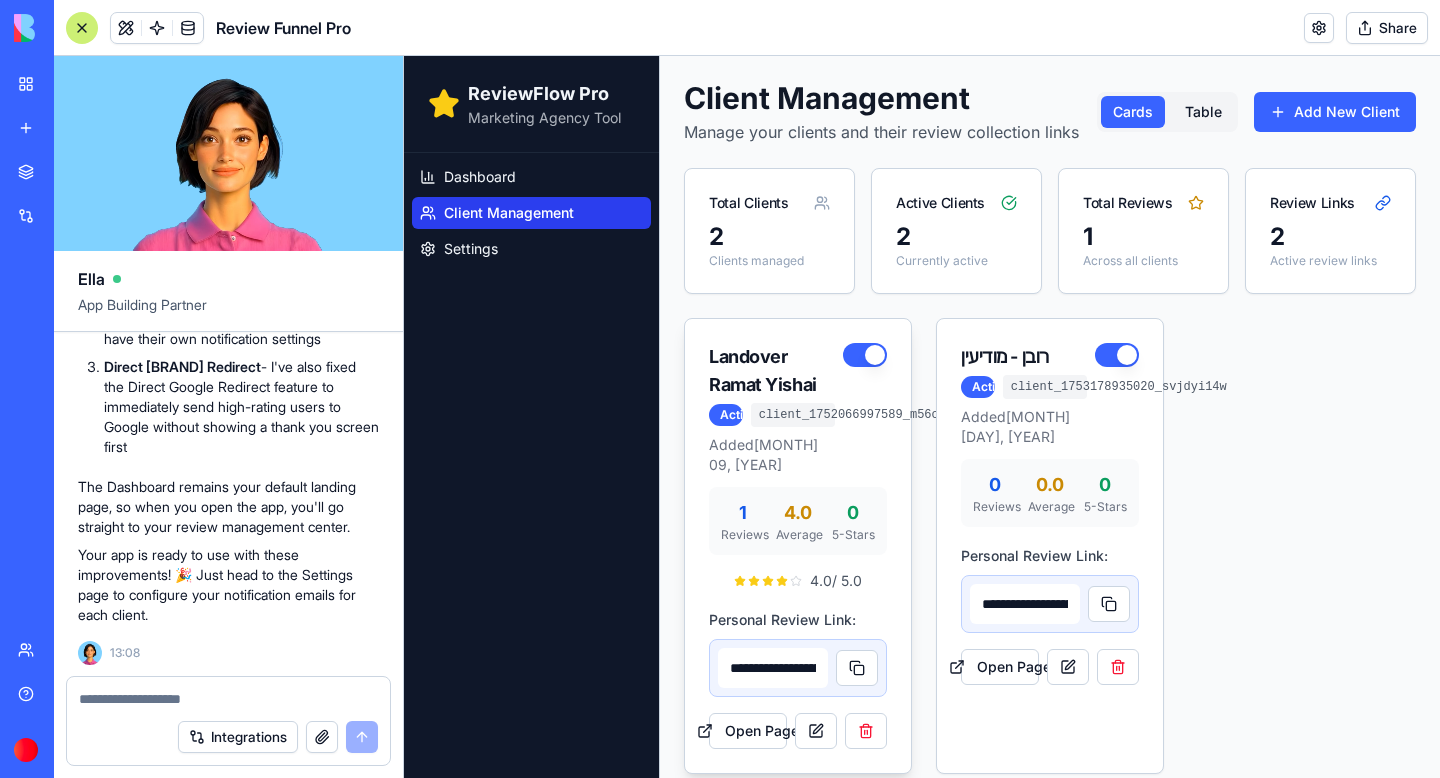 type on "**********" 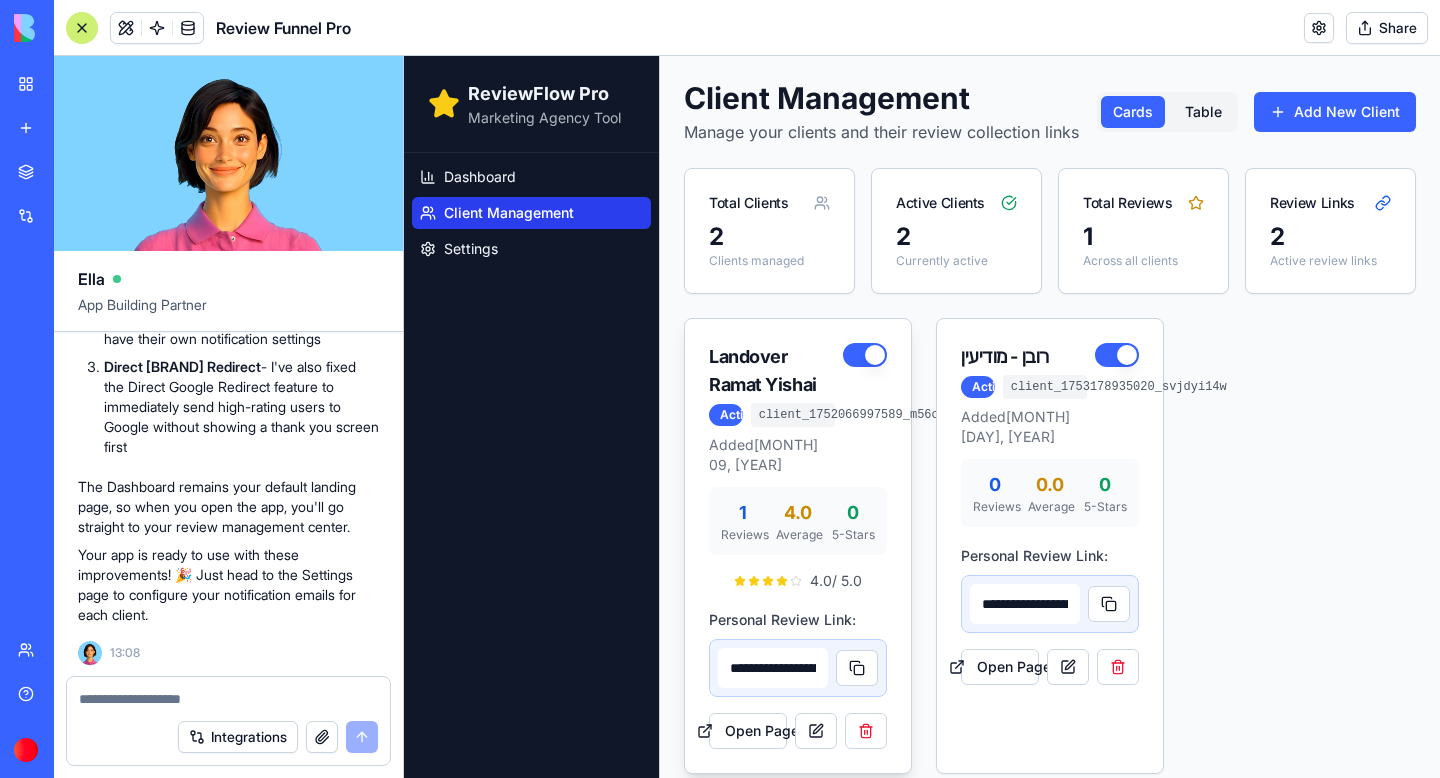 type on "**********" 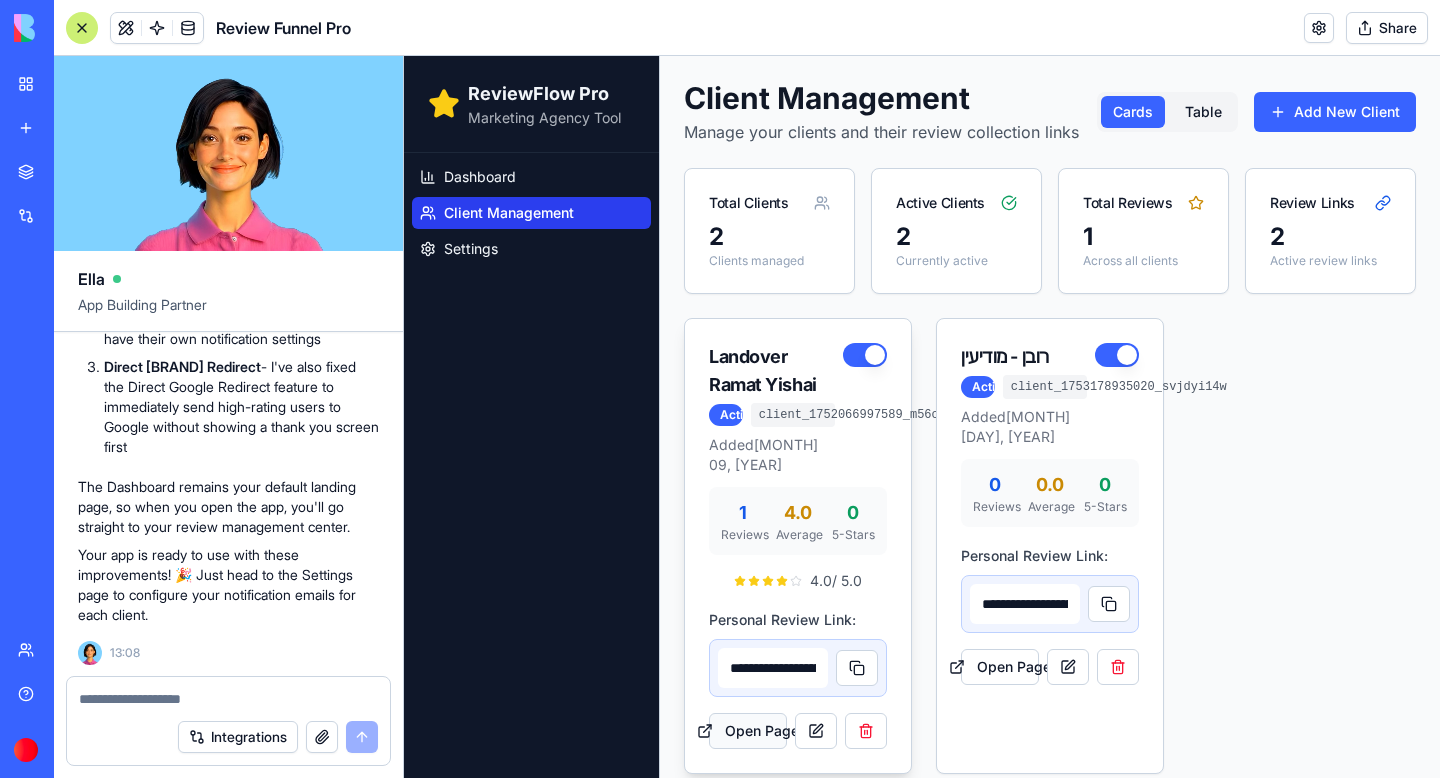 click on "Open Page" at bounding box center [748, 731] 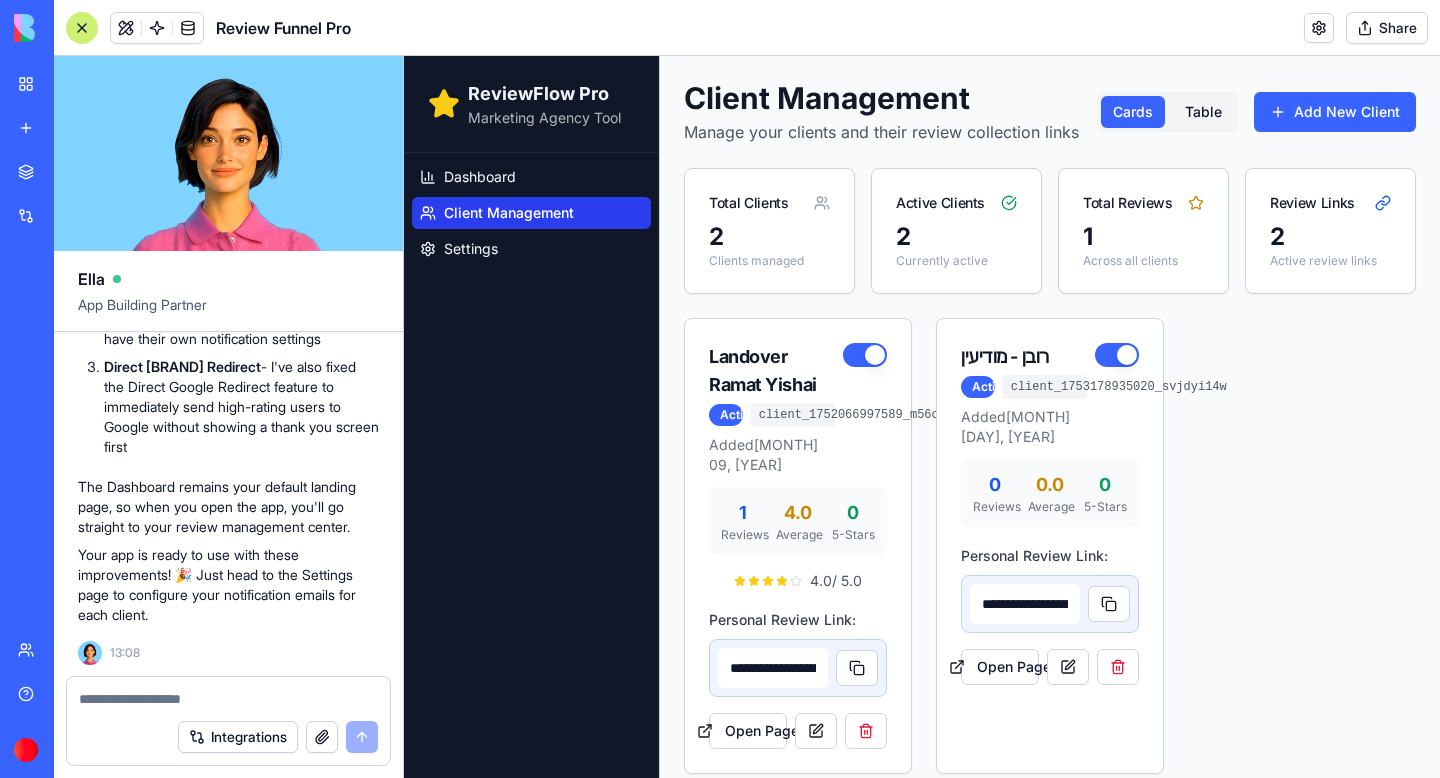 click on "Client Management" at bounding box center (509, 213) 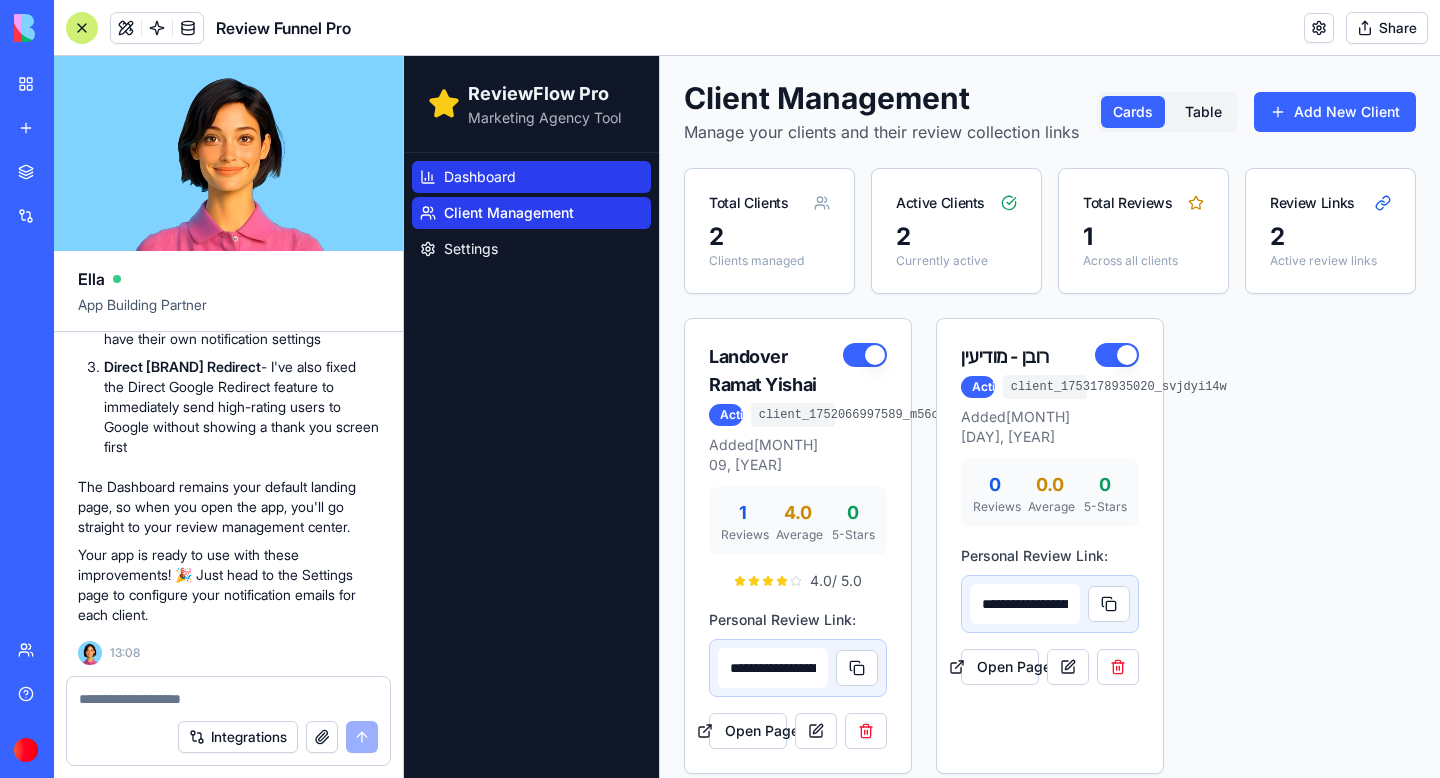 click on "Dashboard" at bounding box center (531, 177) 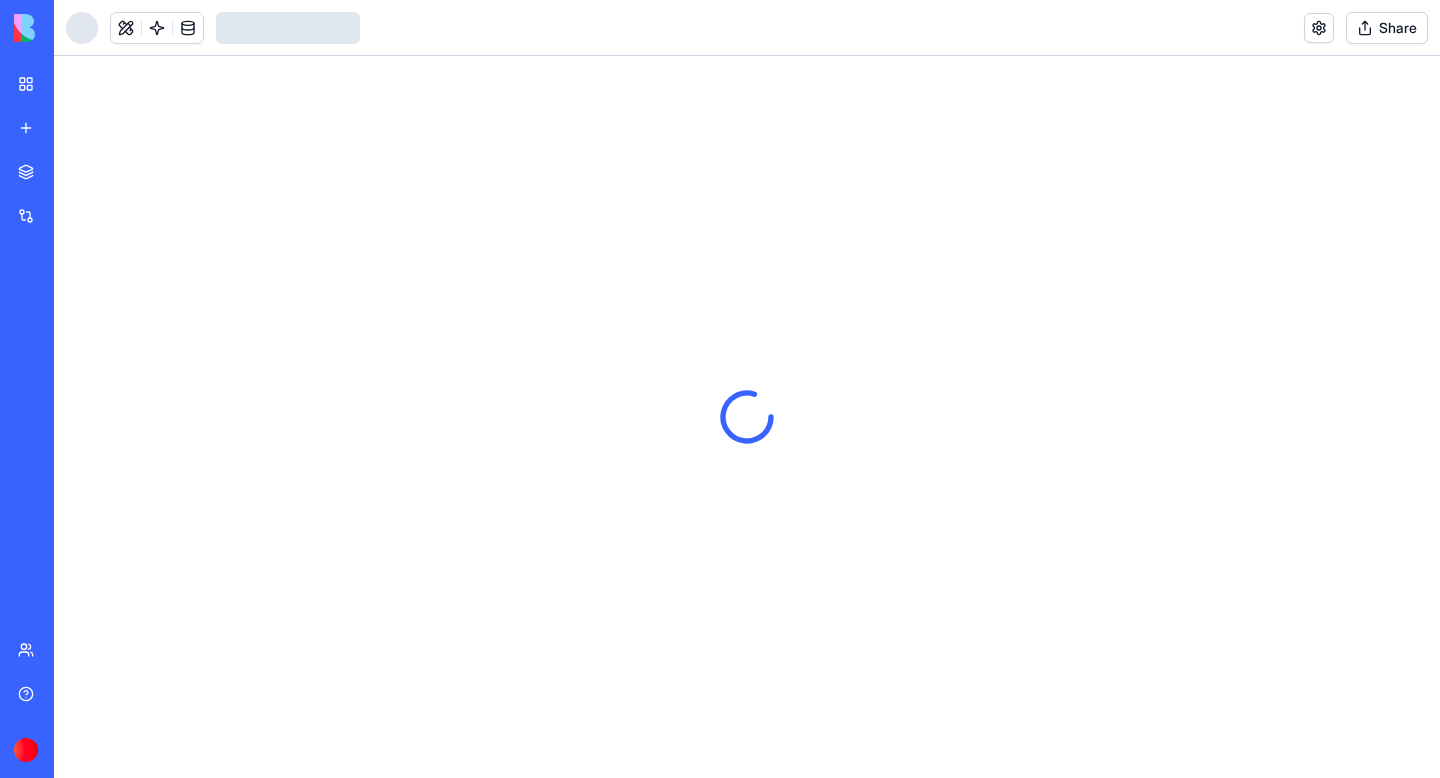 scroll, scrollTop: 0, scrollLeft: 0, axis: both 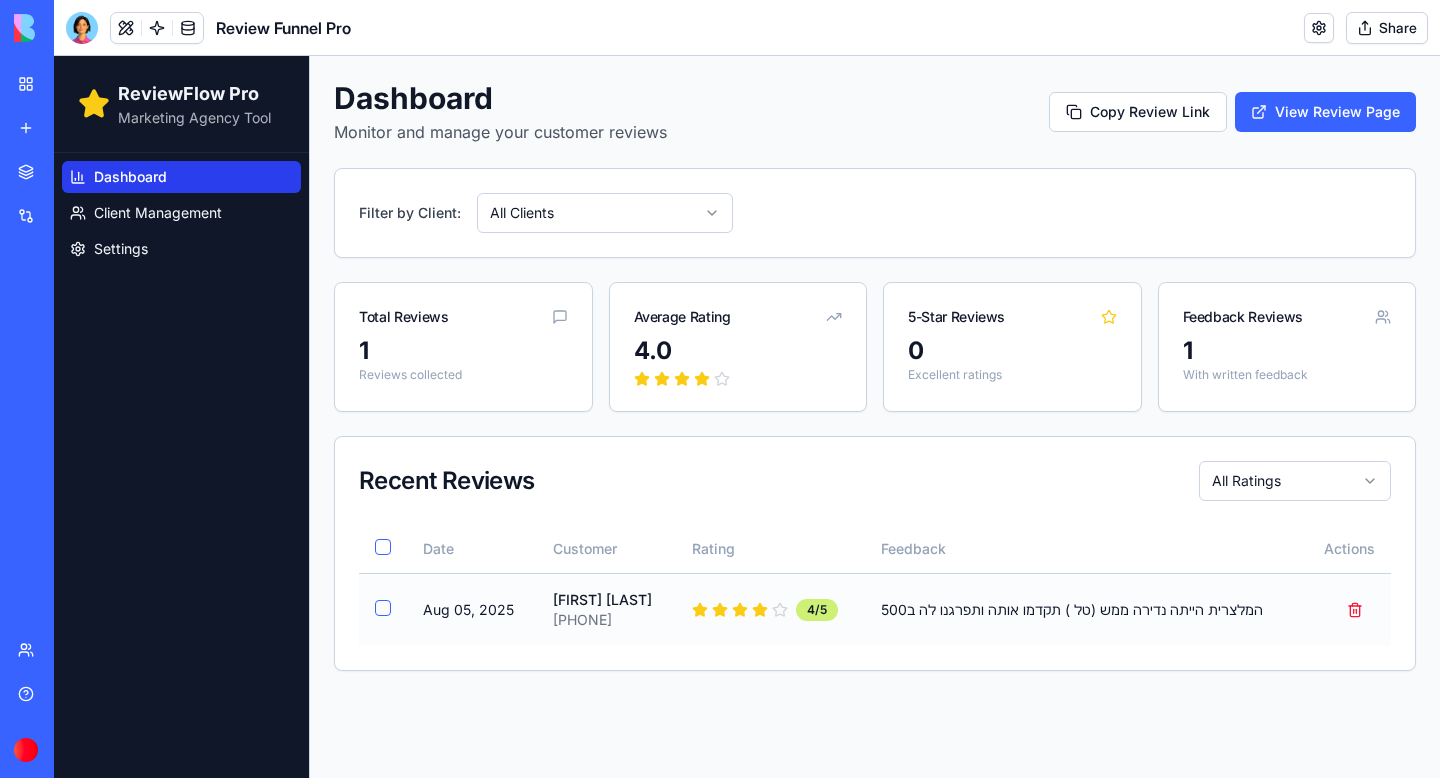 click on "Aug 05, 2025" at bounding box center [472, 609] 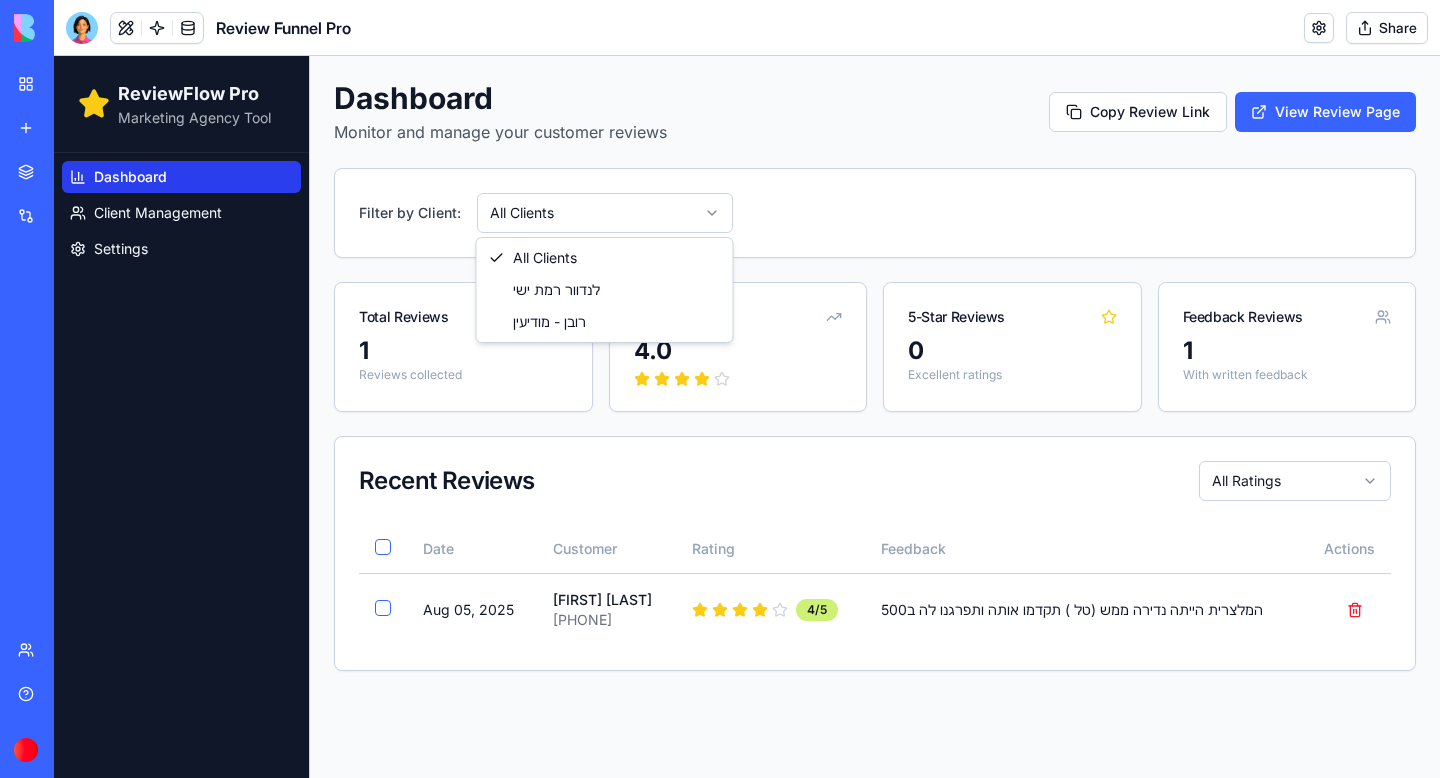 click on "ReviewFlow Pro Marketing Agency Tool Dashboard Client Management Settings Dashboard Monitor and manage your customer reviews Copy Review Link View Review Page Filter by Client: All Clients Total Reviews 1 Reviews collected Average Rating 4.0 5-Star Reviews 0 Excellent ratings Feedback Reviews 1 With written feedback Recent Reviews All Ratings Date Customer Rating Feedback Actions Aug 05, 2025 [FIRST] [LAST] [PHONE] 4 /5 המלצרית הייתה נדירה ממש (טל )
תקדמו אותה ותפרגנו לה ב500
All Clients לנדוור רמת ישי רובן - מודיעין" at bounding box center [747, 417] 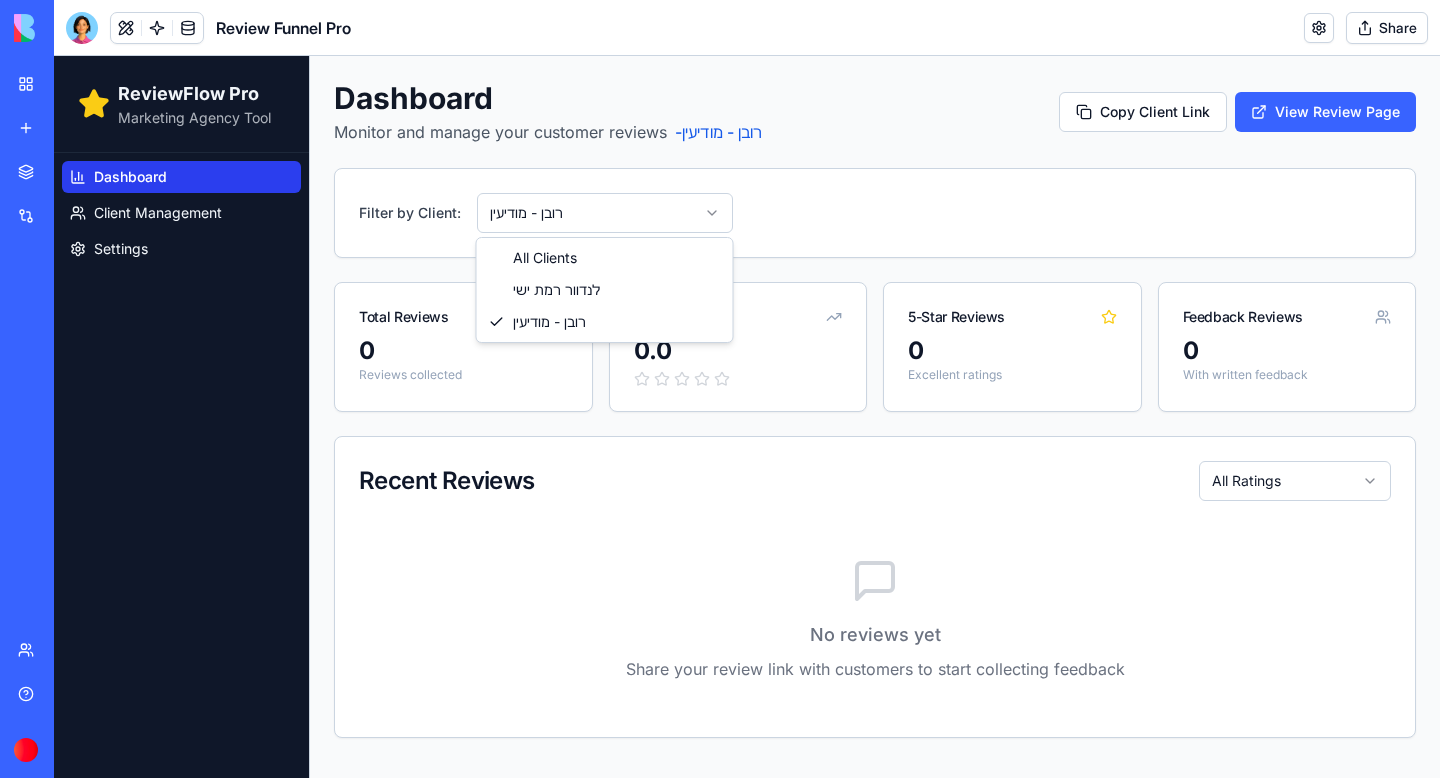 click on "ReviewFlow Pro Marketing Agency Tool Dashboard Client Management Settings Dashboard Monitor and manage your customer reviews -  רובן - מודיעין Copy Client Link View Review Page Filter by Client: רובן - מודיעין Total Reviews 0 Reviews collected Average Rating 0.0 5-Star Reviews 0 Excellent ratings Feedback Reviews 0 With written feedback Recent Reviews All Ratings No reviews yet Share your review link with customers to start collecting feedback
All Clients לנדוור רמת ישי רובן - מודיעין" at bounding box center [747, 417] 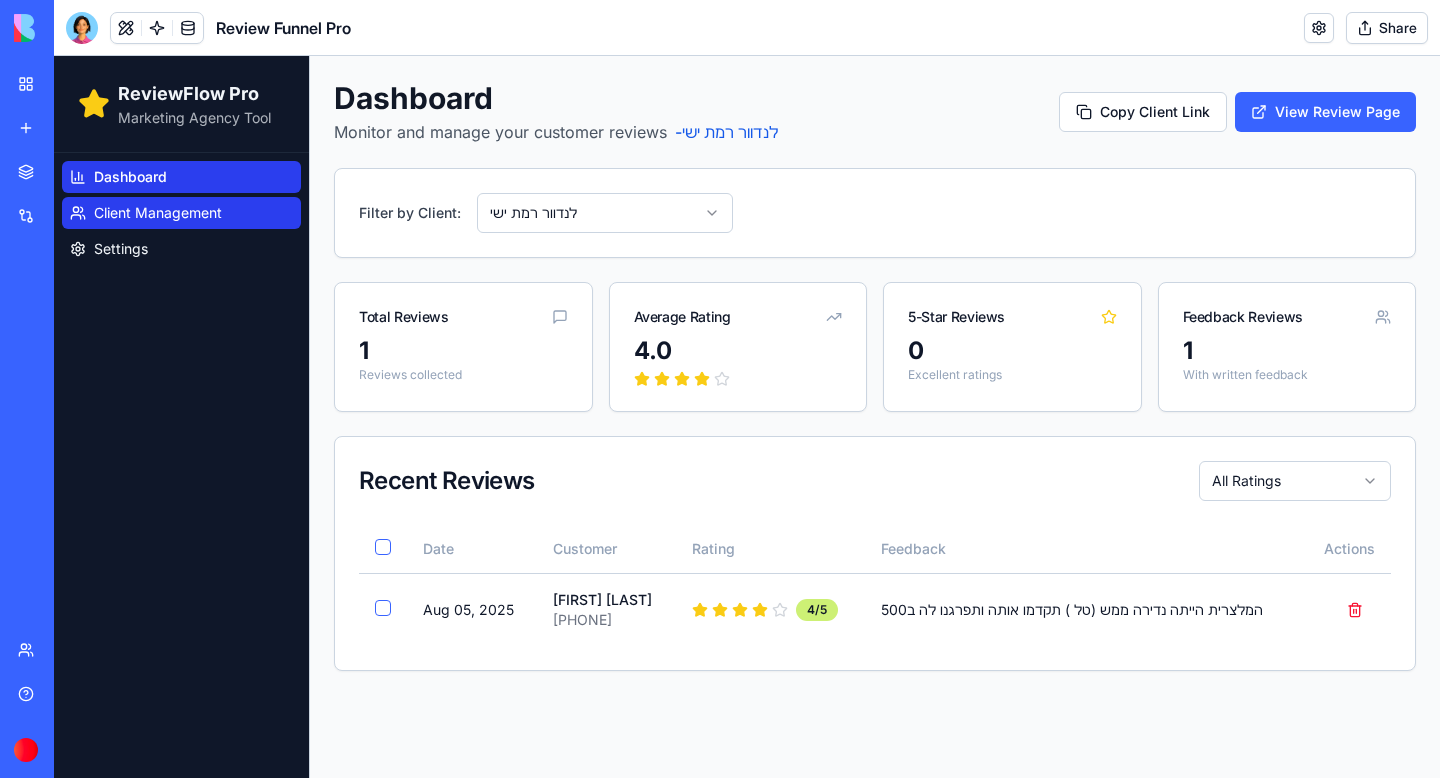 click on "Client Management" at bounding box center (158, 213) 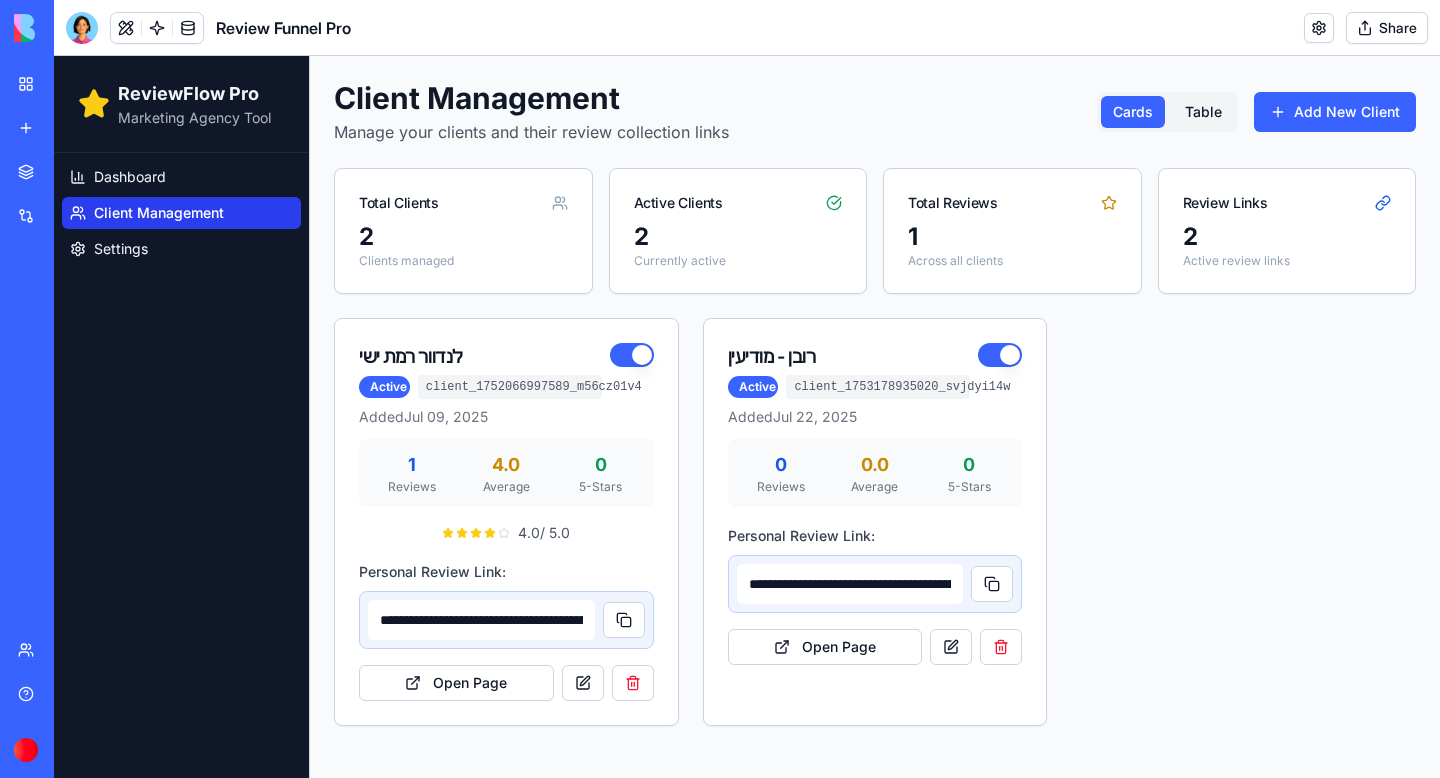 type on "**********" 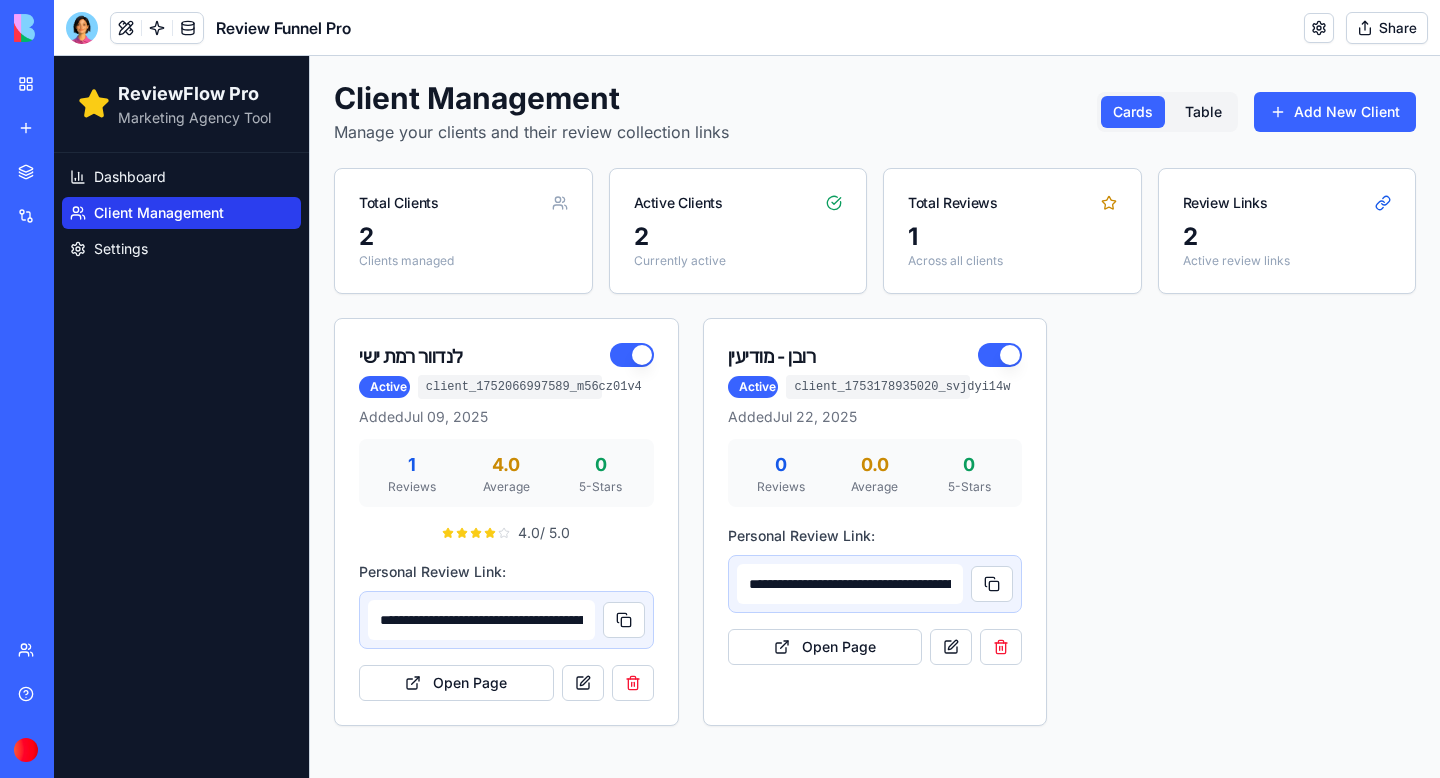 type on "**********" 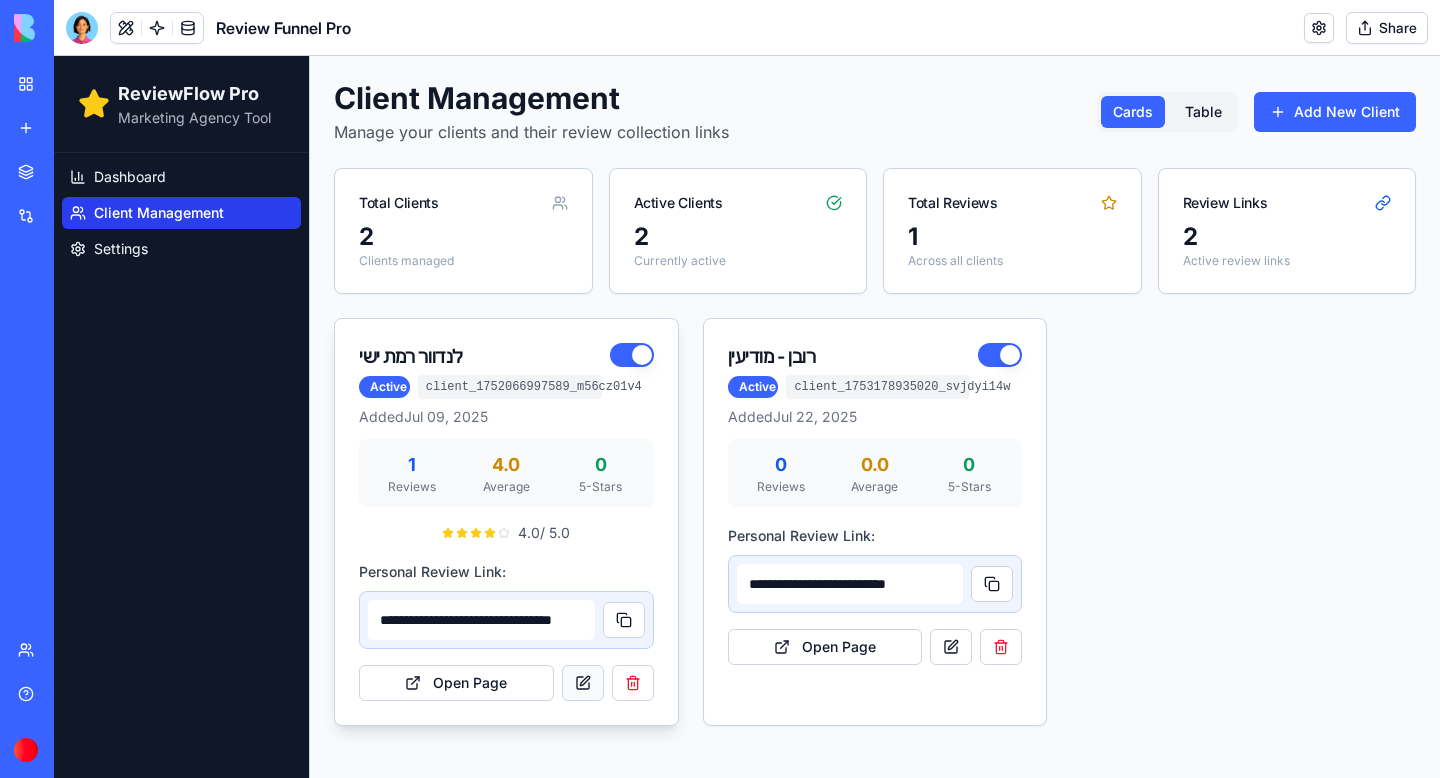 click at bounding box center [583, 683] 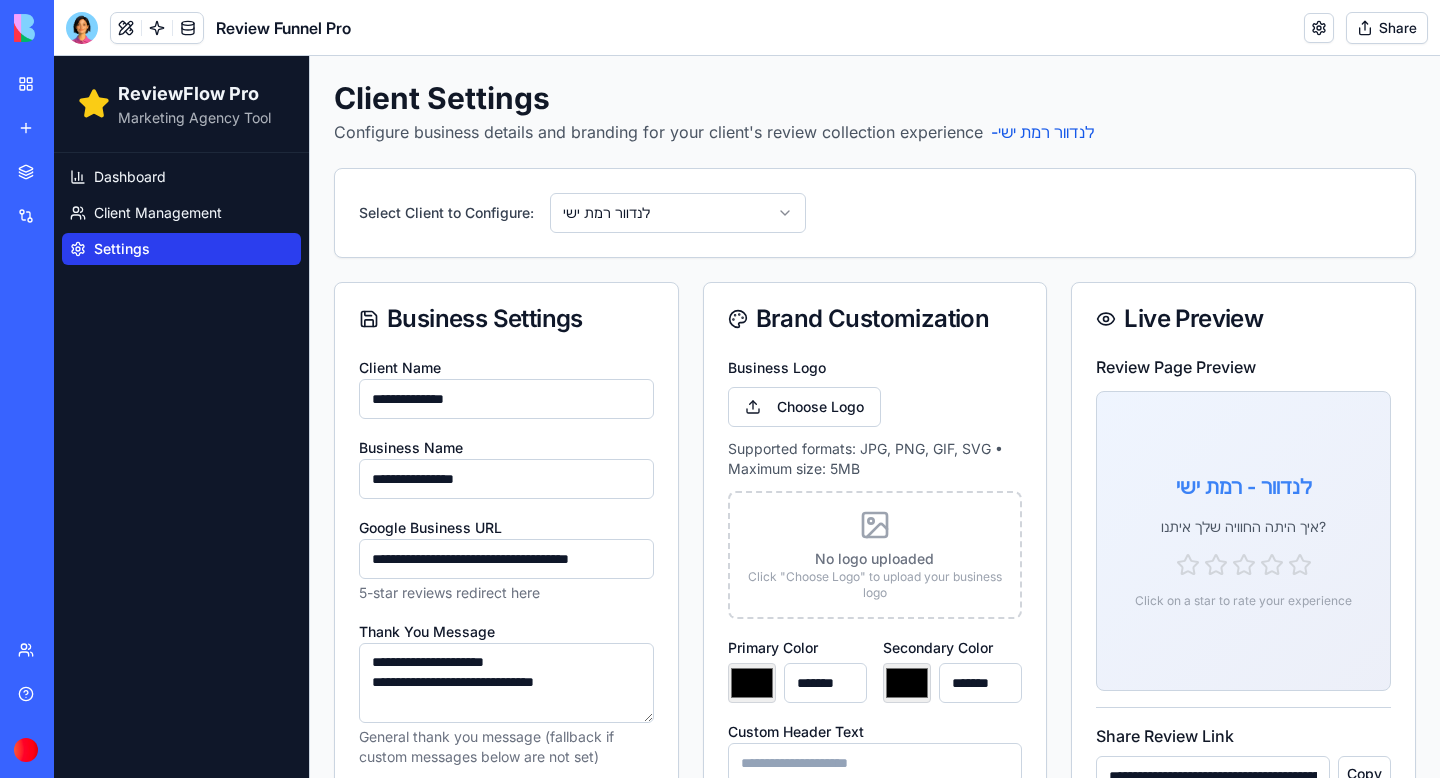 type on "*******" 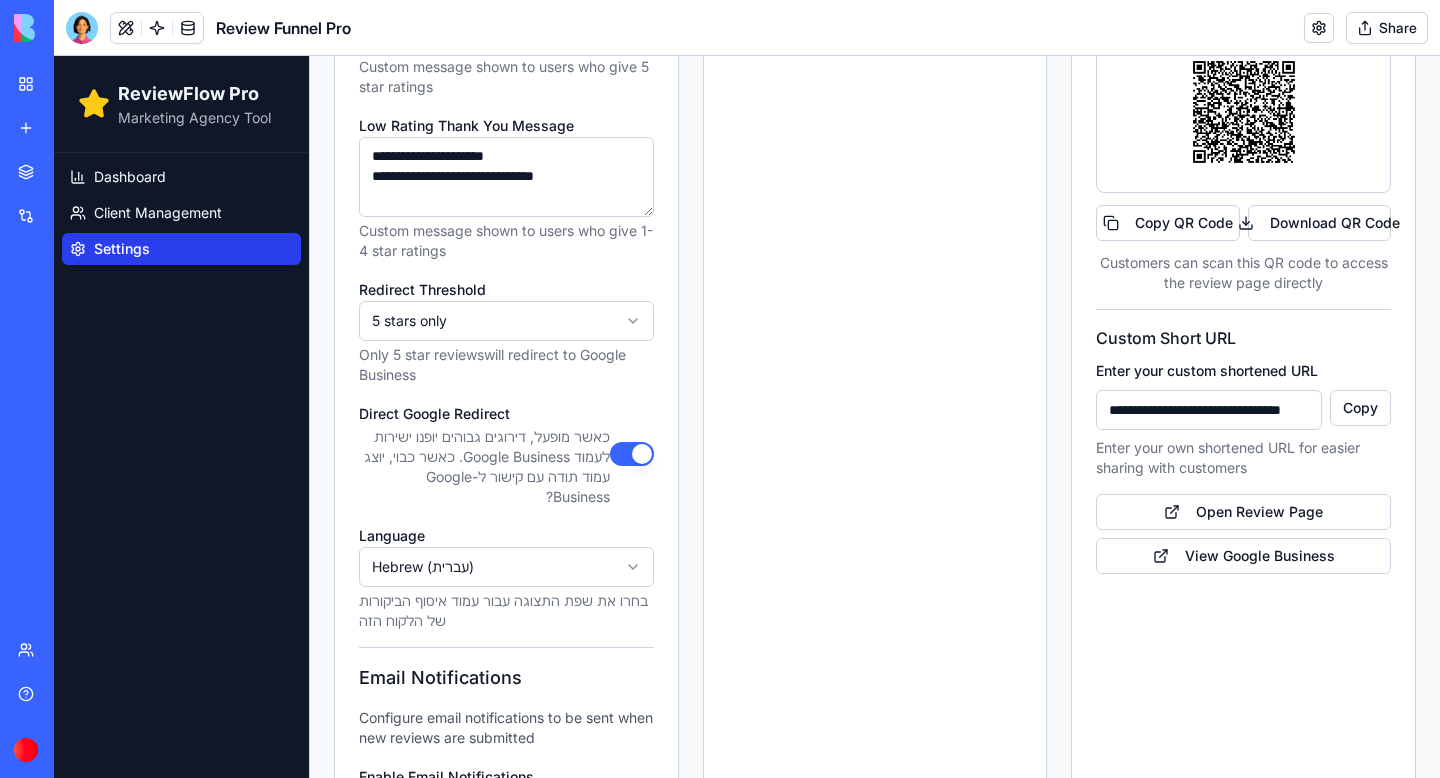 scroll, scrollTop: 935, scrollLeft: 0, axis: vertical 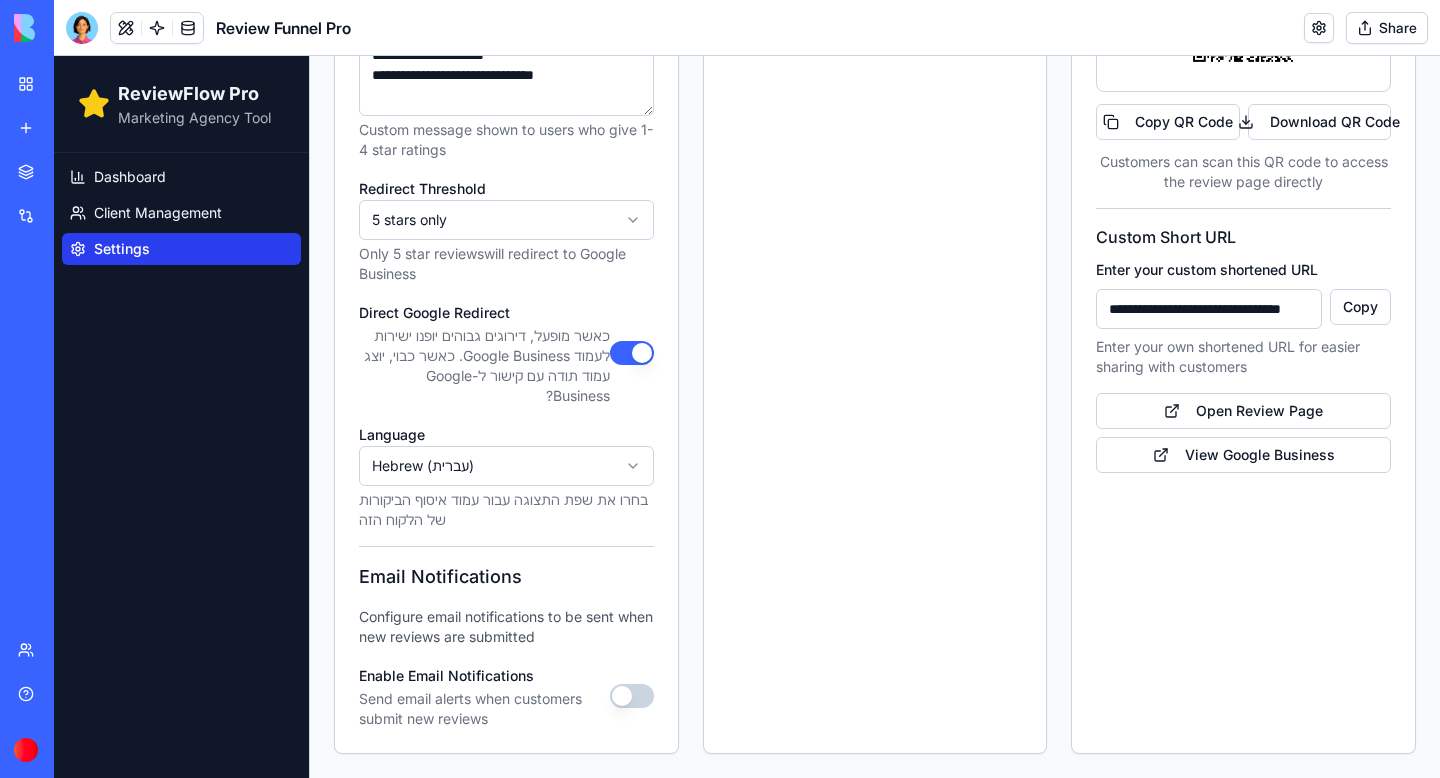 click on "Enable Email Notifications" at bounding box center (632, 696) 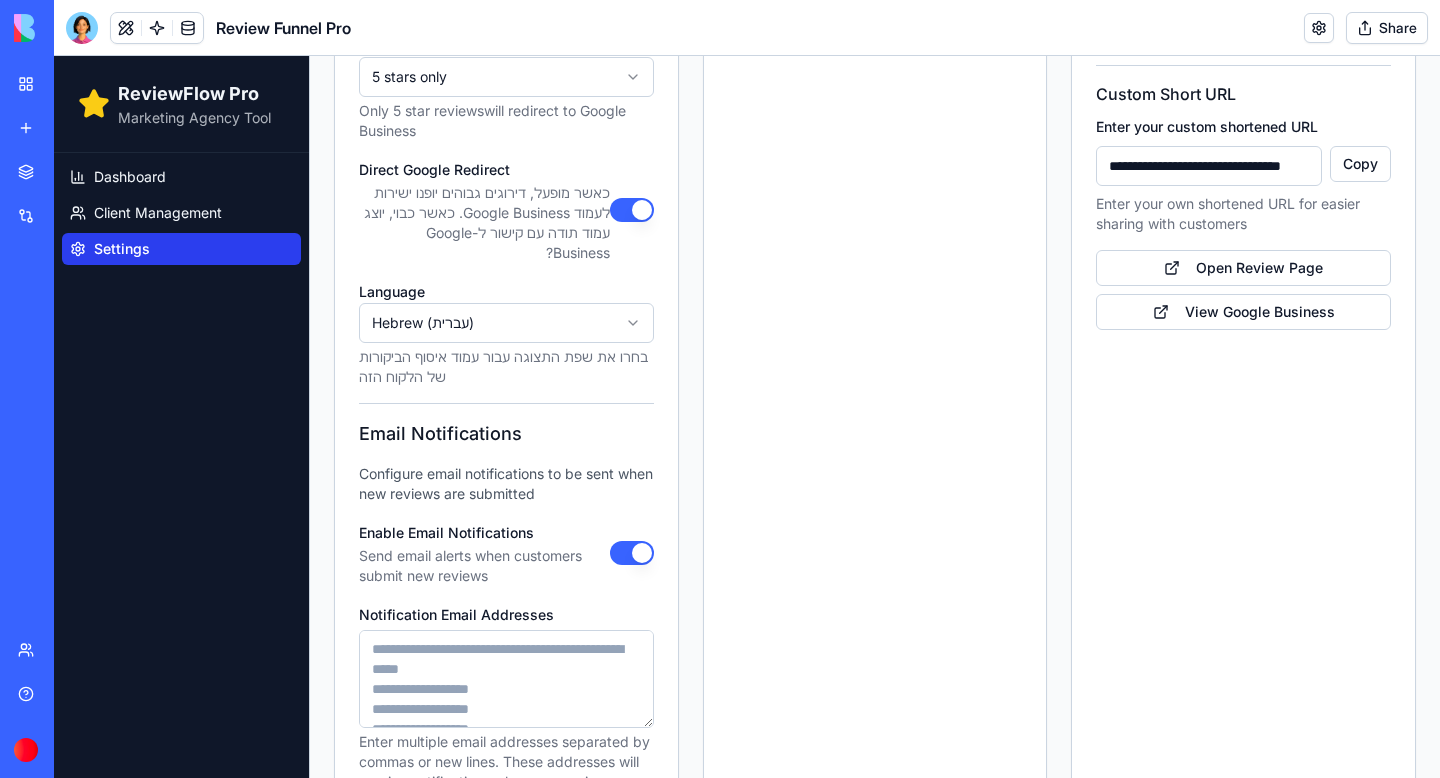 scroll, scrollTop: 1079, scrollLeft: 0, axis: vertical 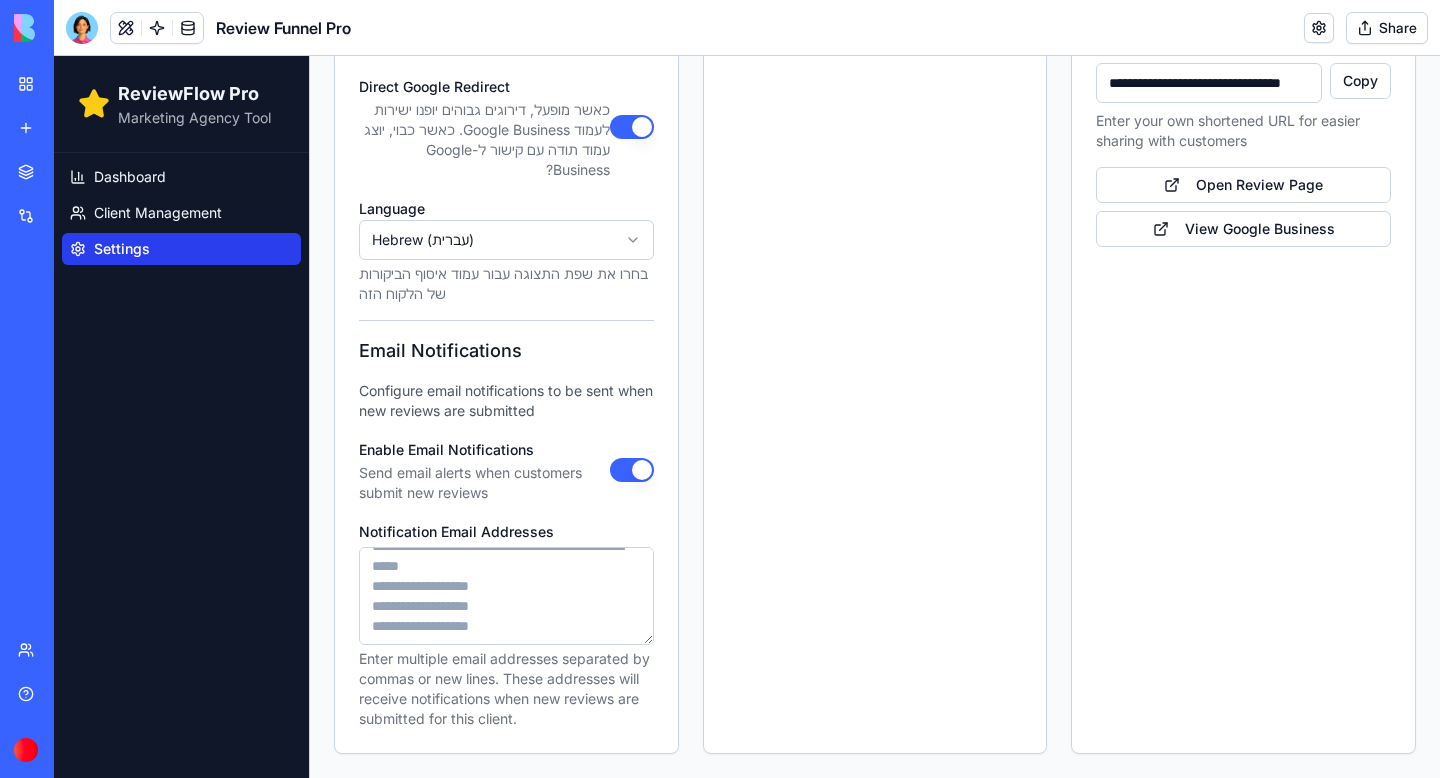 click on "Notification Email Addresses" at bounding box center (506, 596) 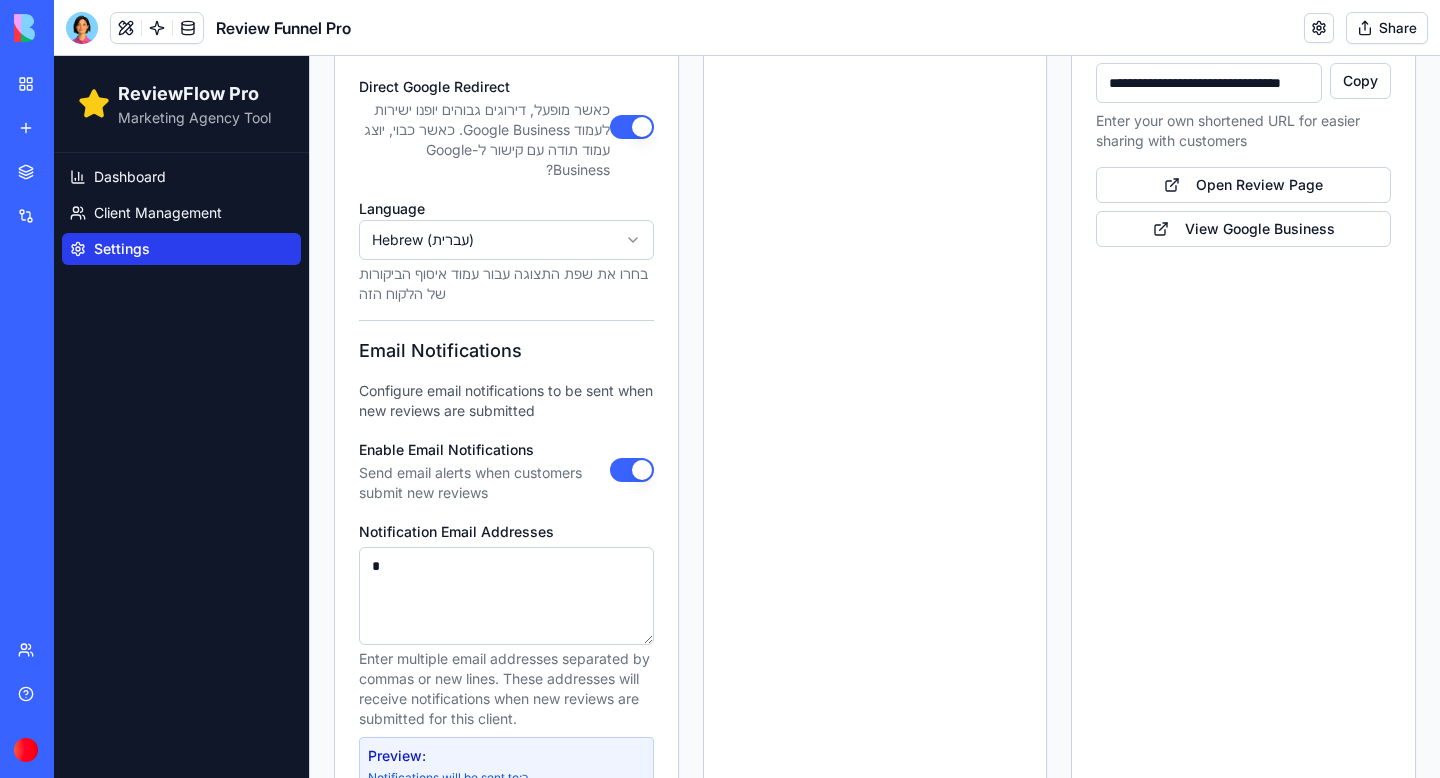 scroll, scrollTop: 0, scrollLeft: 0, axis: both 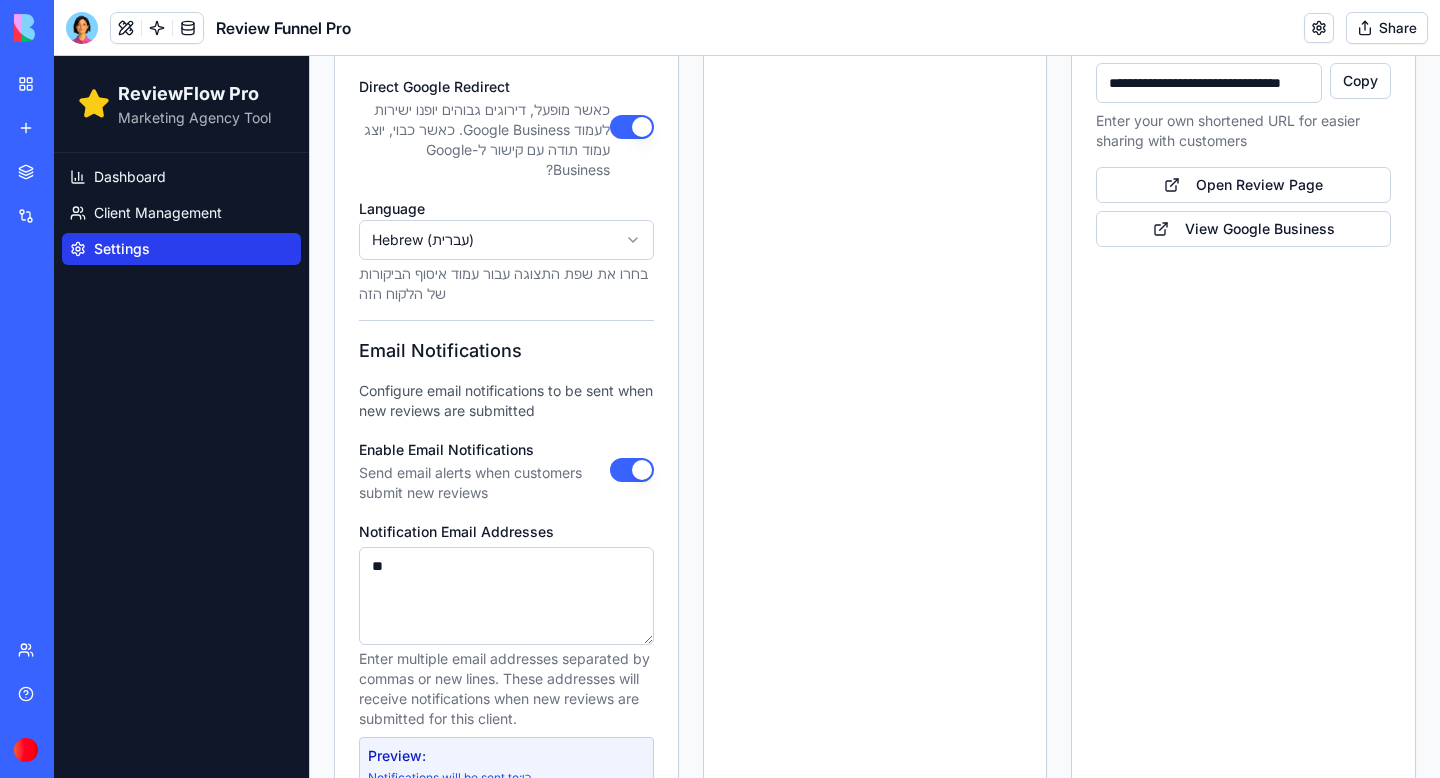 type on "*" 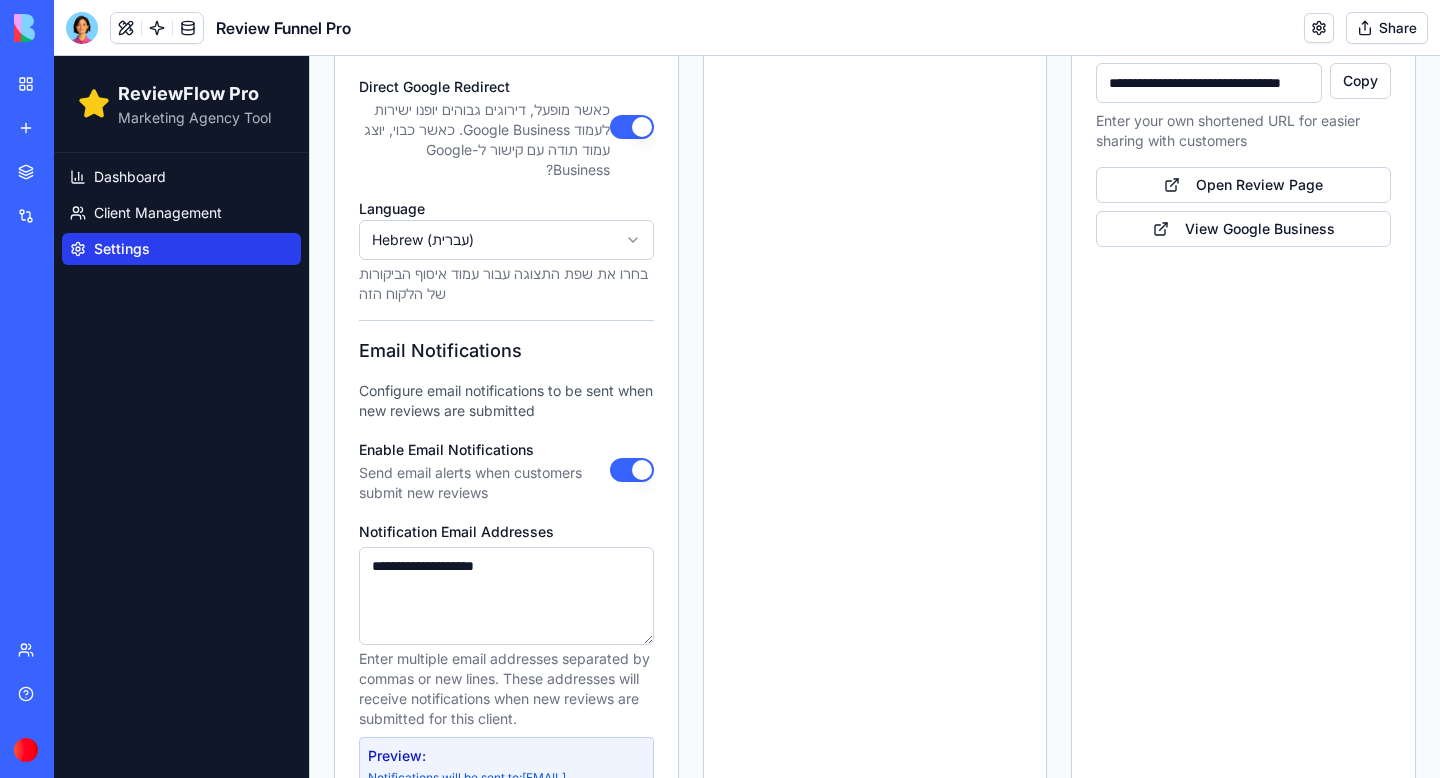 type on "**********" 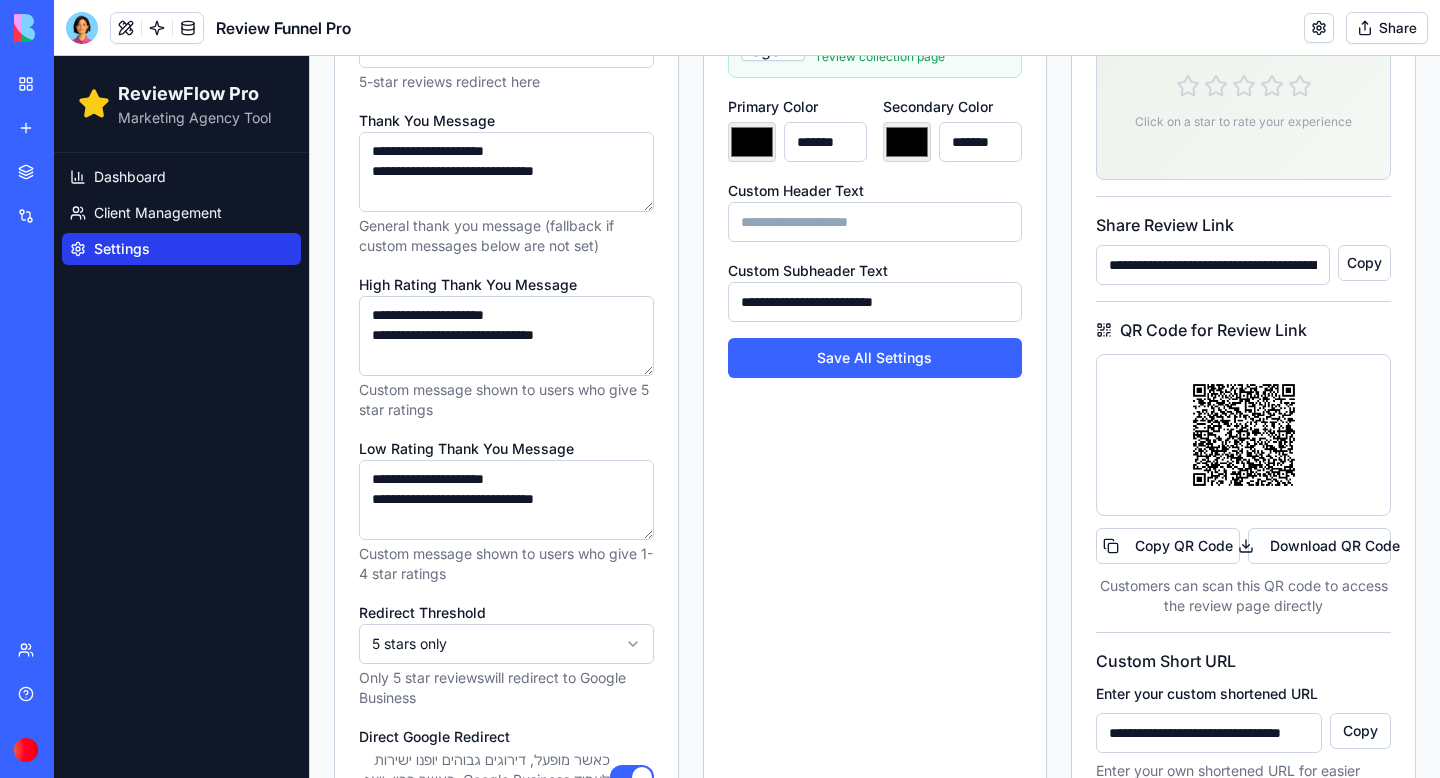 scroll, scrollTop: 505, scrollLeft: 0, axis: vertical 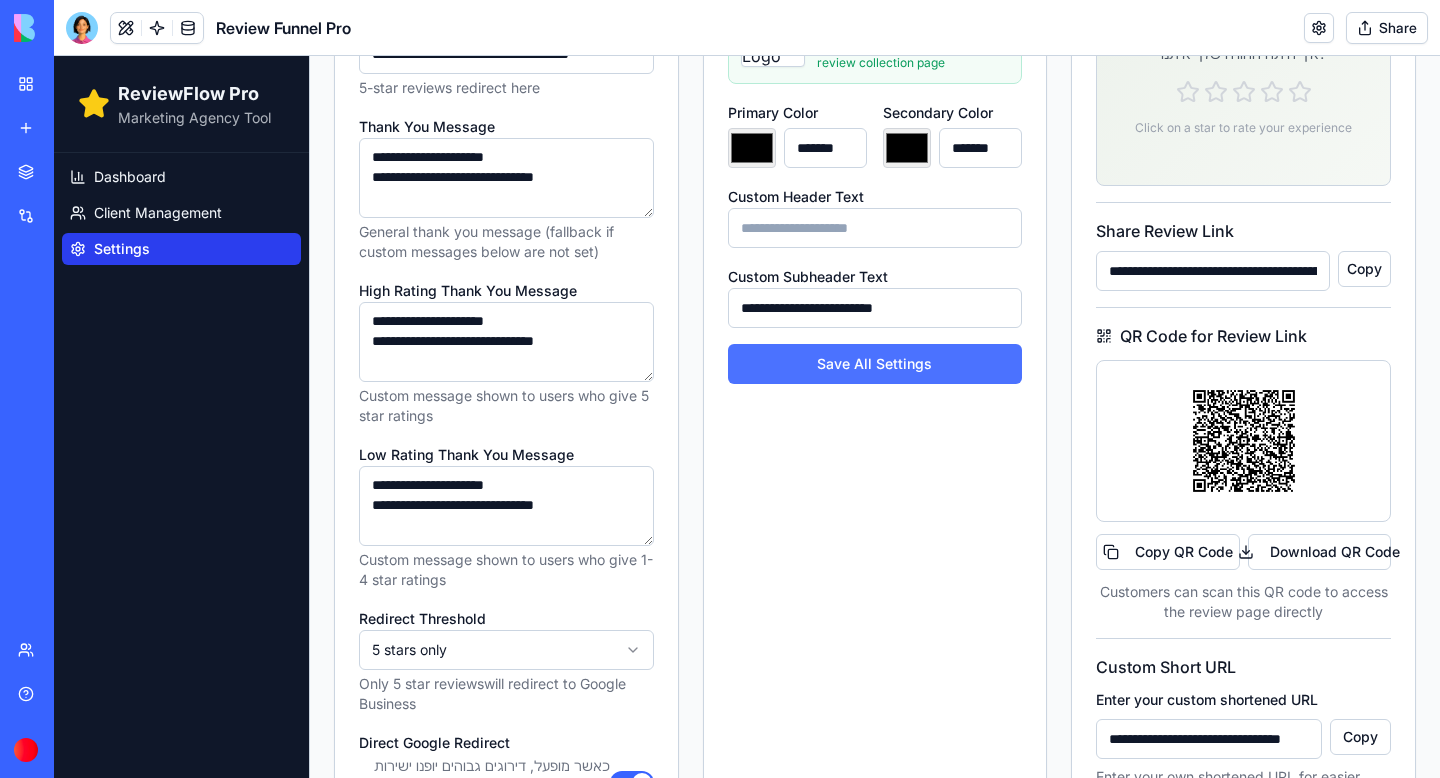 click on "Save All Settings" at bounding box center [875, 364] 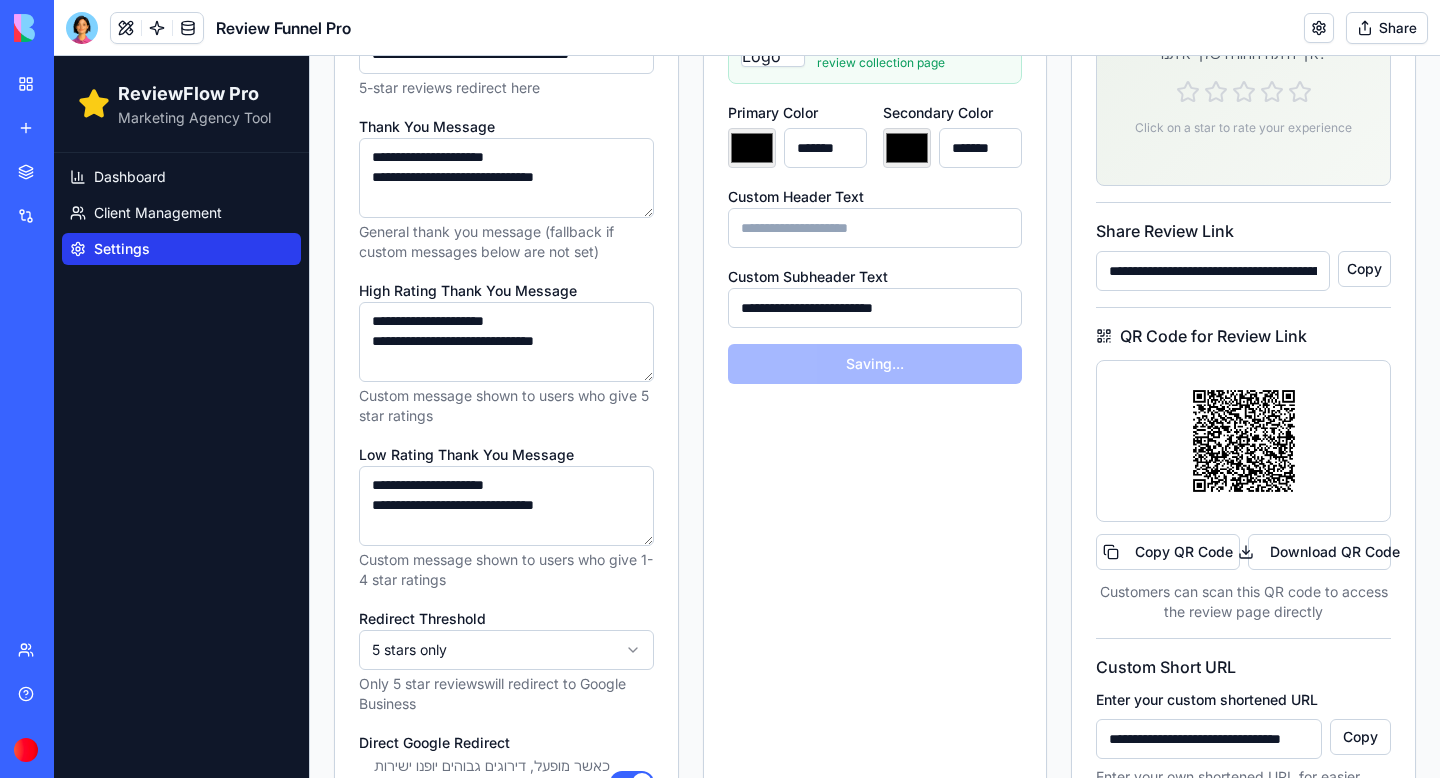 type on "*******" 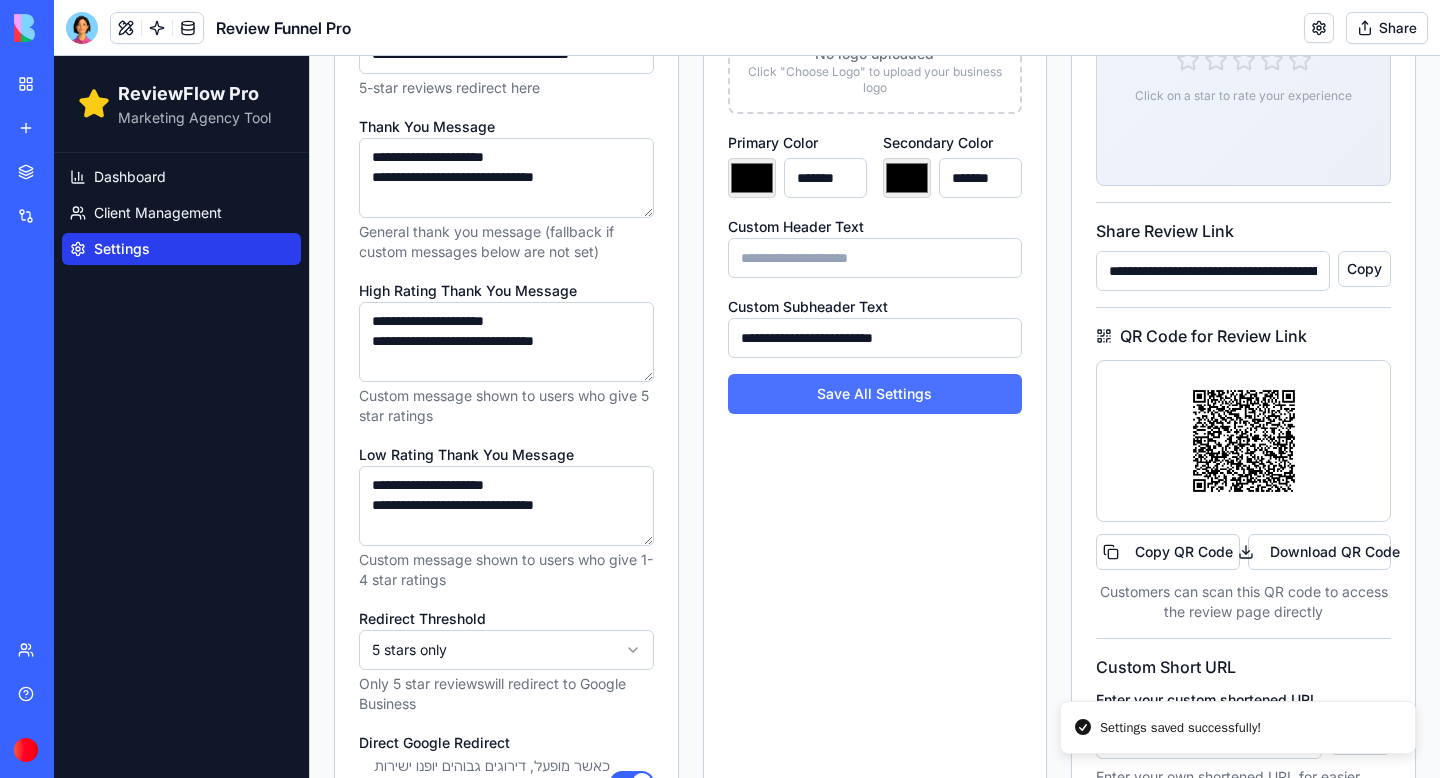 type on "*******" 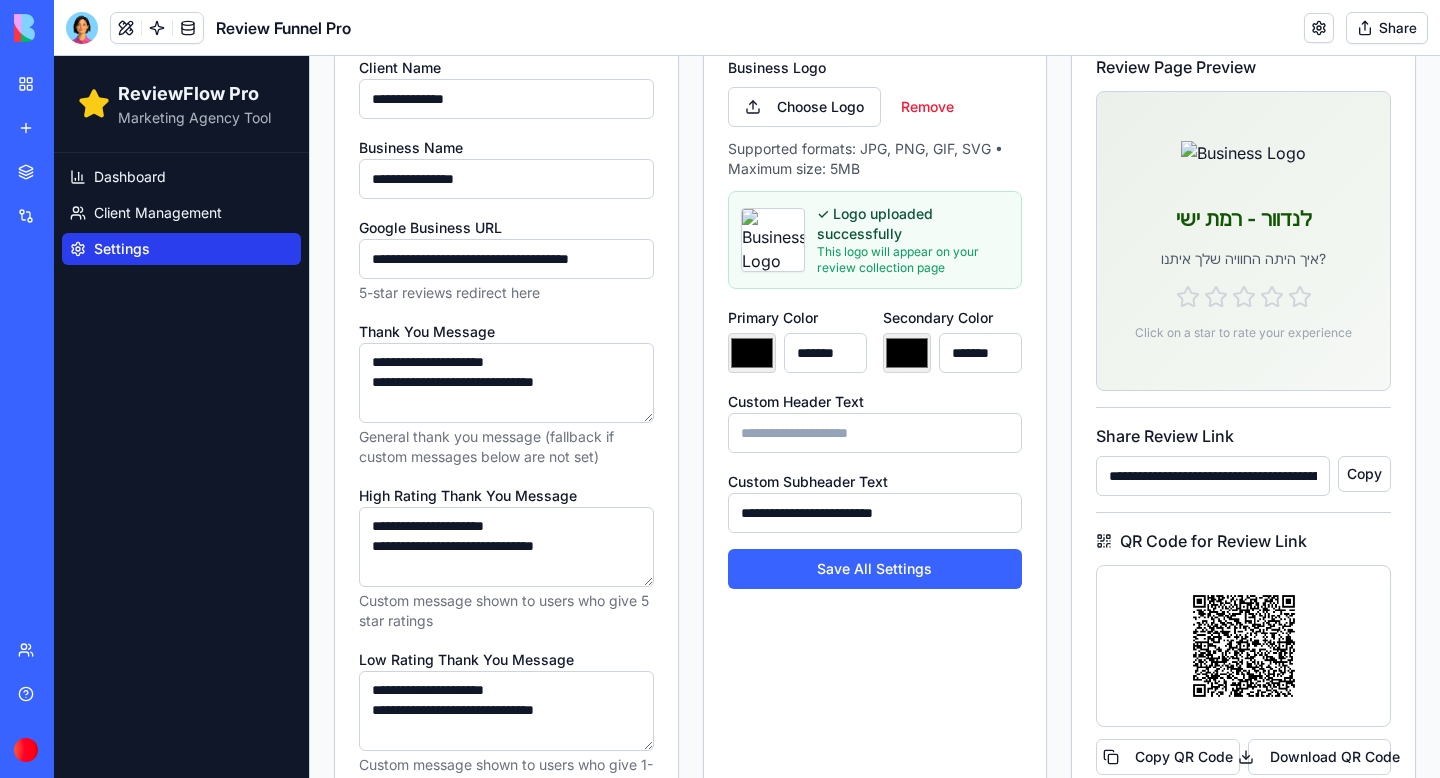 scroll, scrollTop: 0, scrollLeft: 0, axis: both 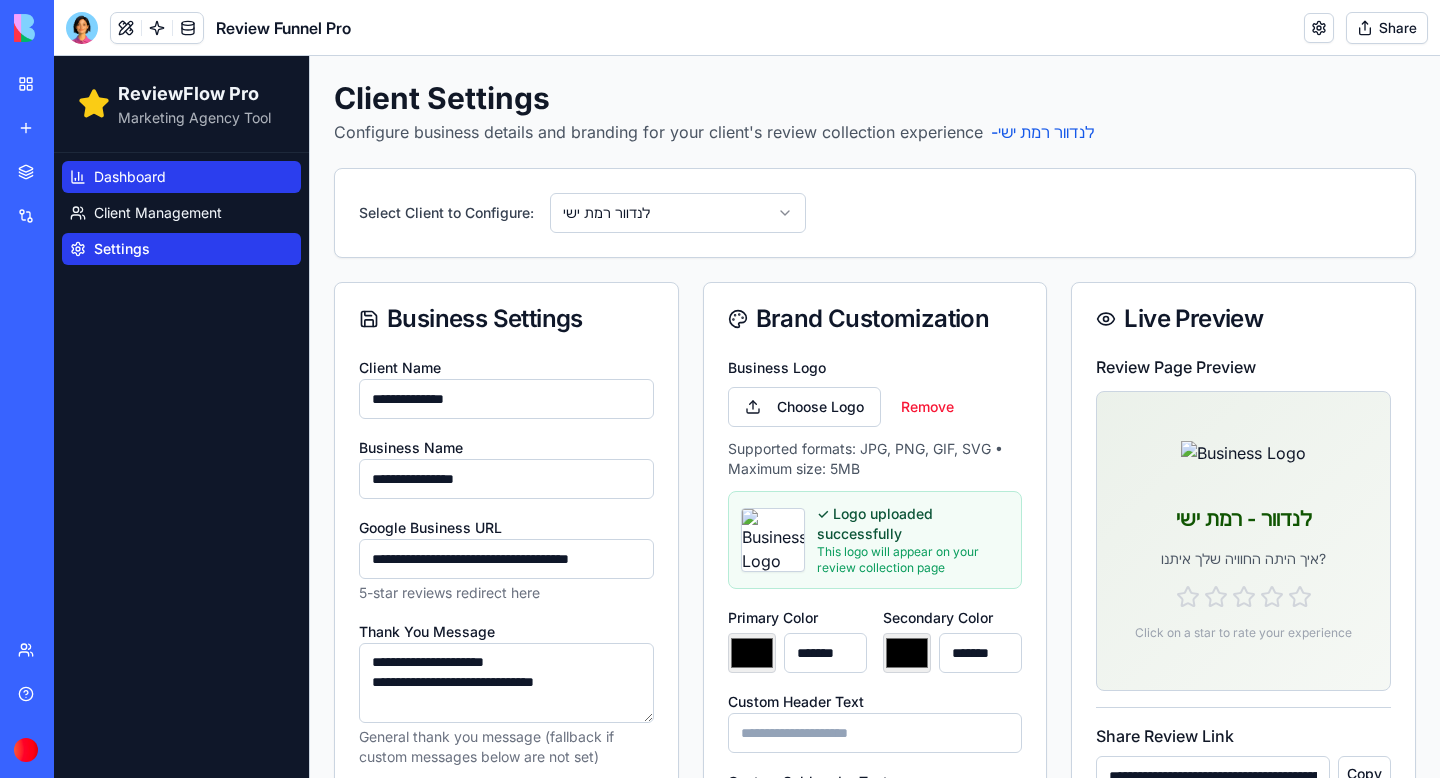 click on "Dashboard" at bounding box center (181, 177) 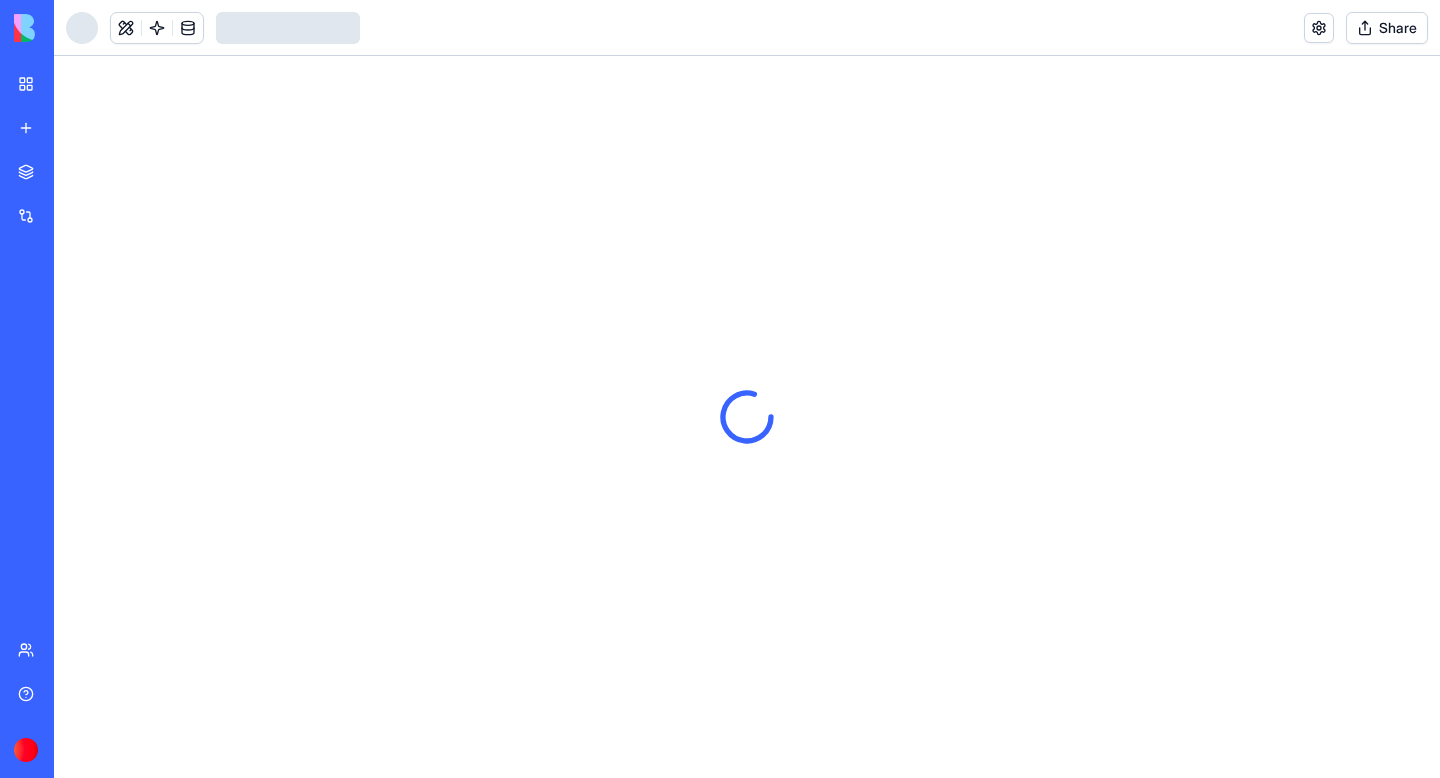 scroll, scrollTop: 0, scrollLeft: 0, axis: both 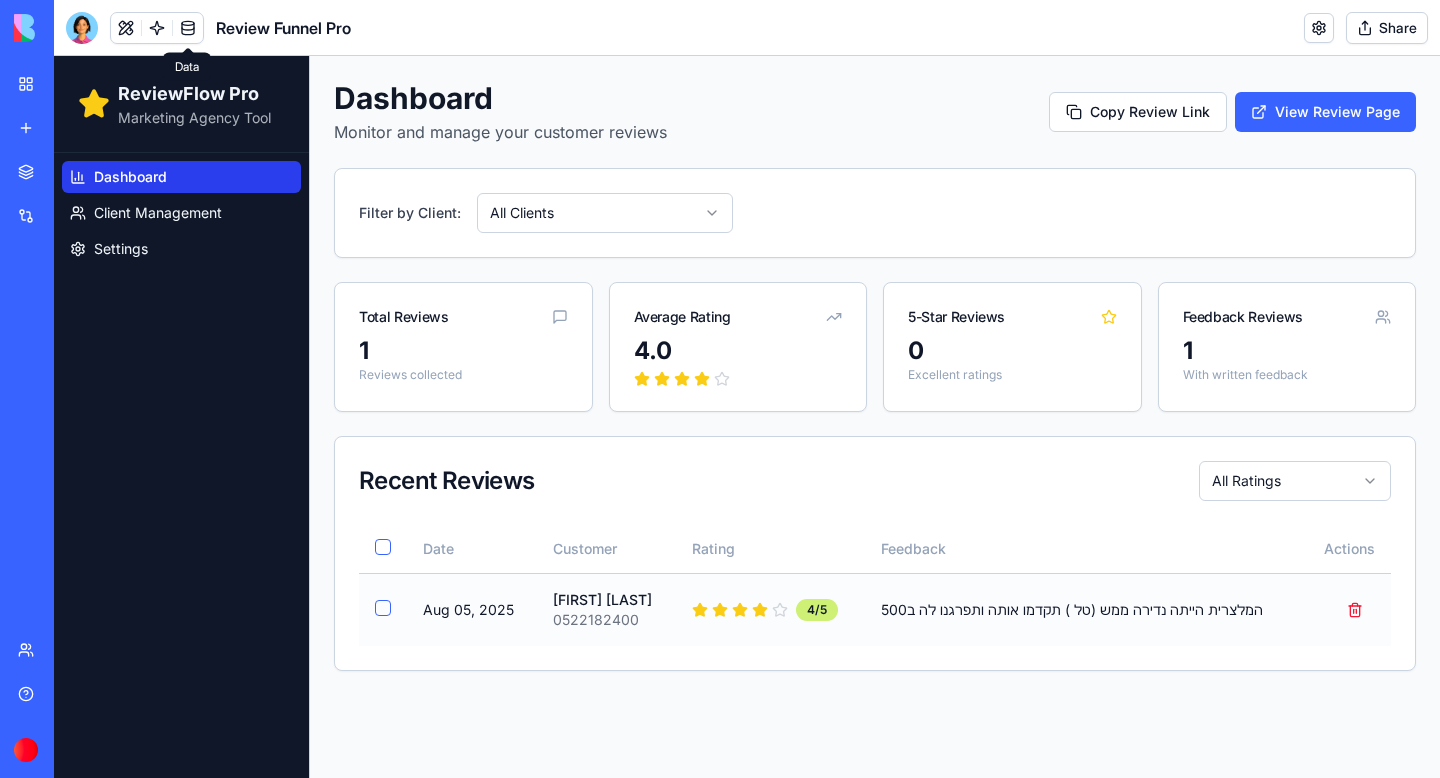 click at bounding box center [383, 608] 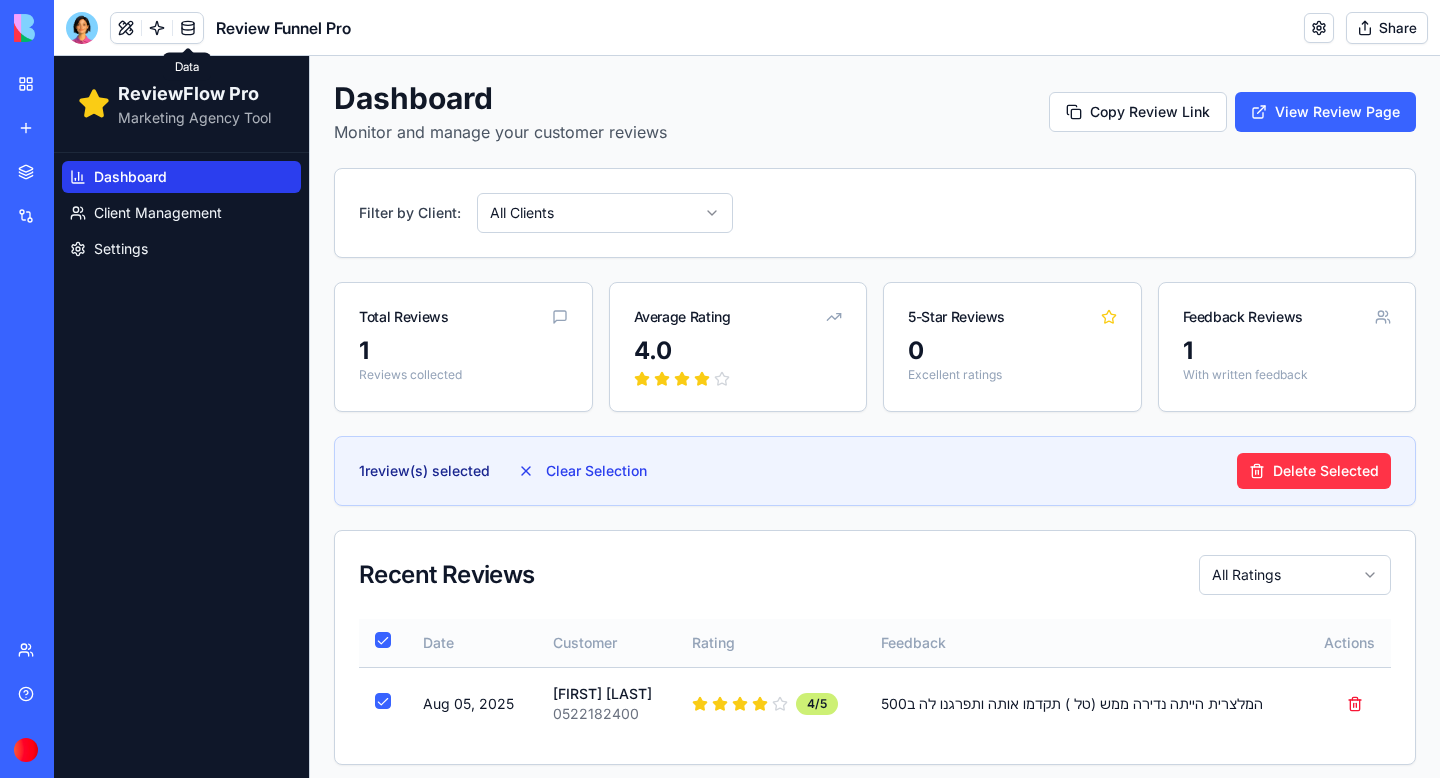 scroll, scrollTop: 10, scrollLeft: 0, axis: vertical 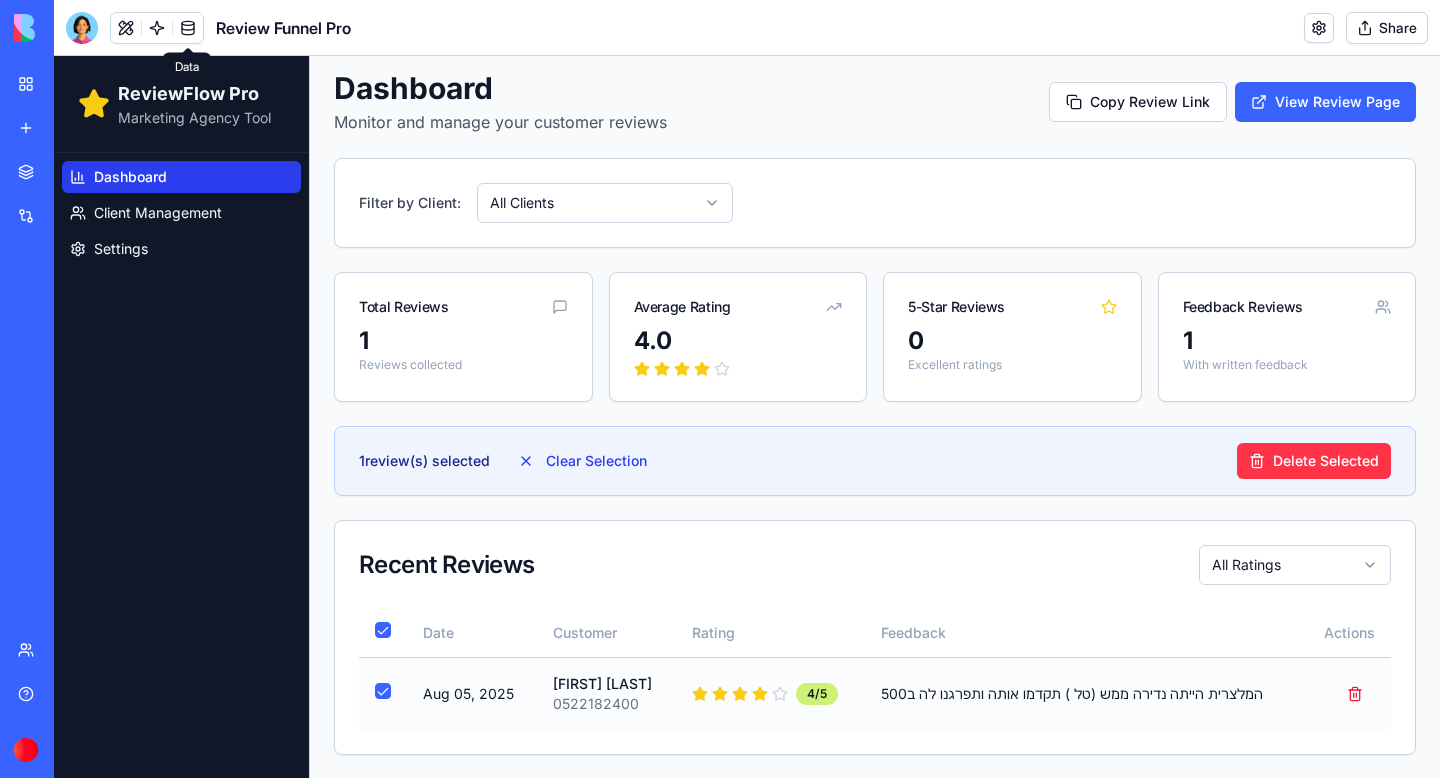 click at bounding box center (383, 691) 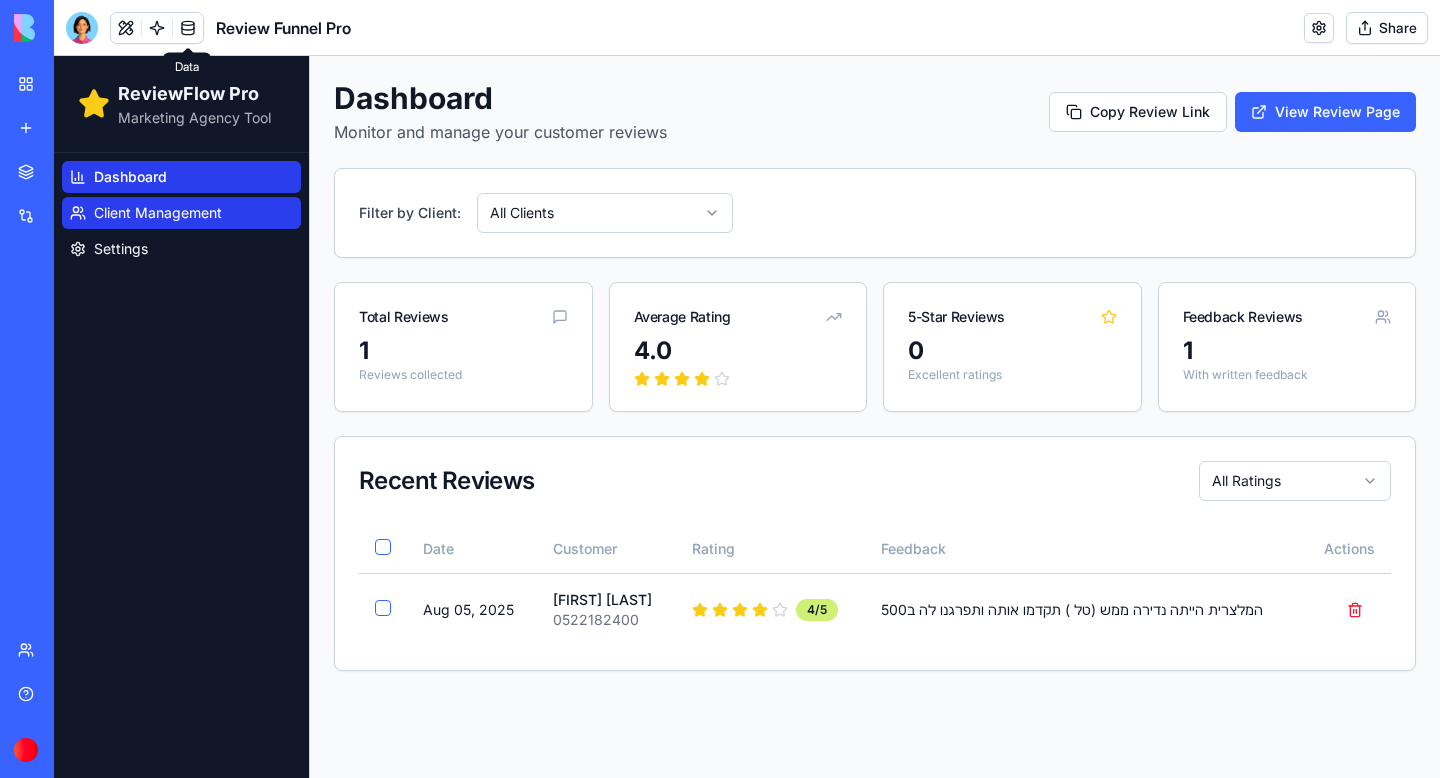 click on "Client Management" at bounding box center (181, 213) 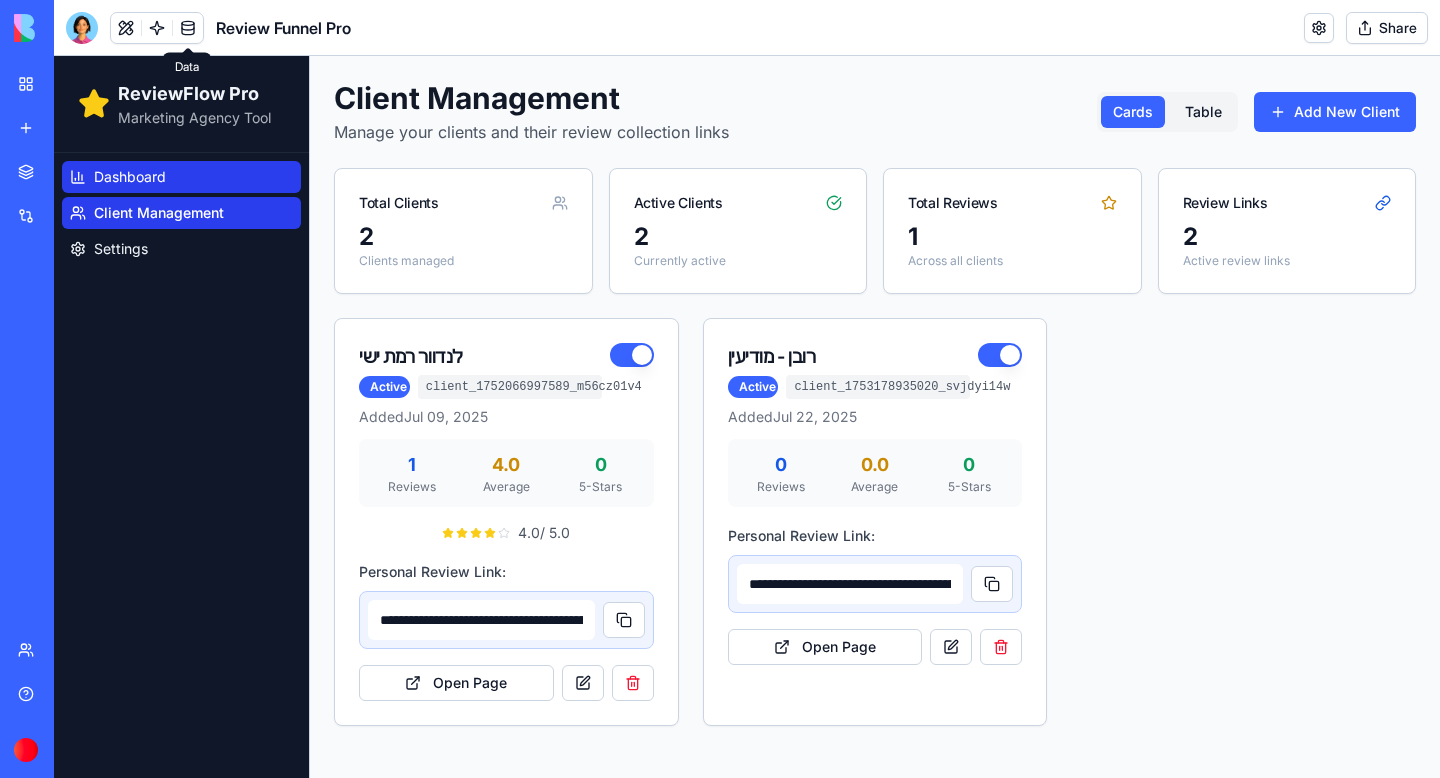 type on "**********" 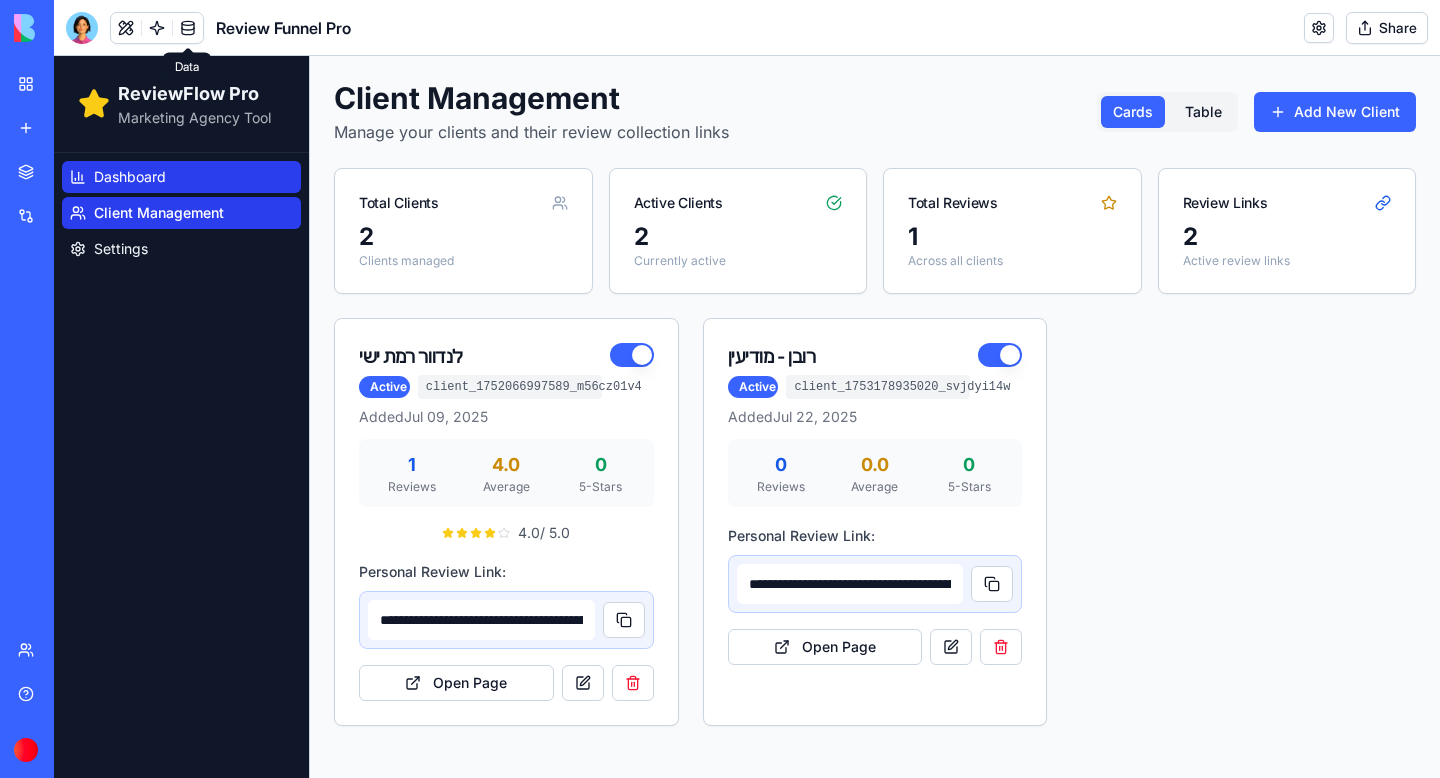 type on "**********" 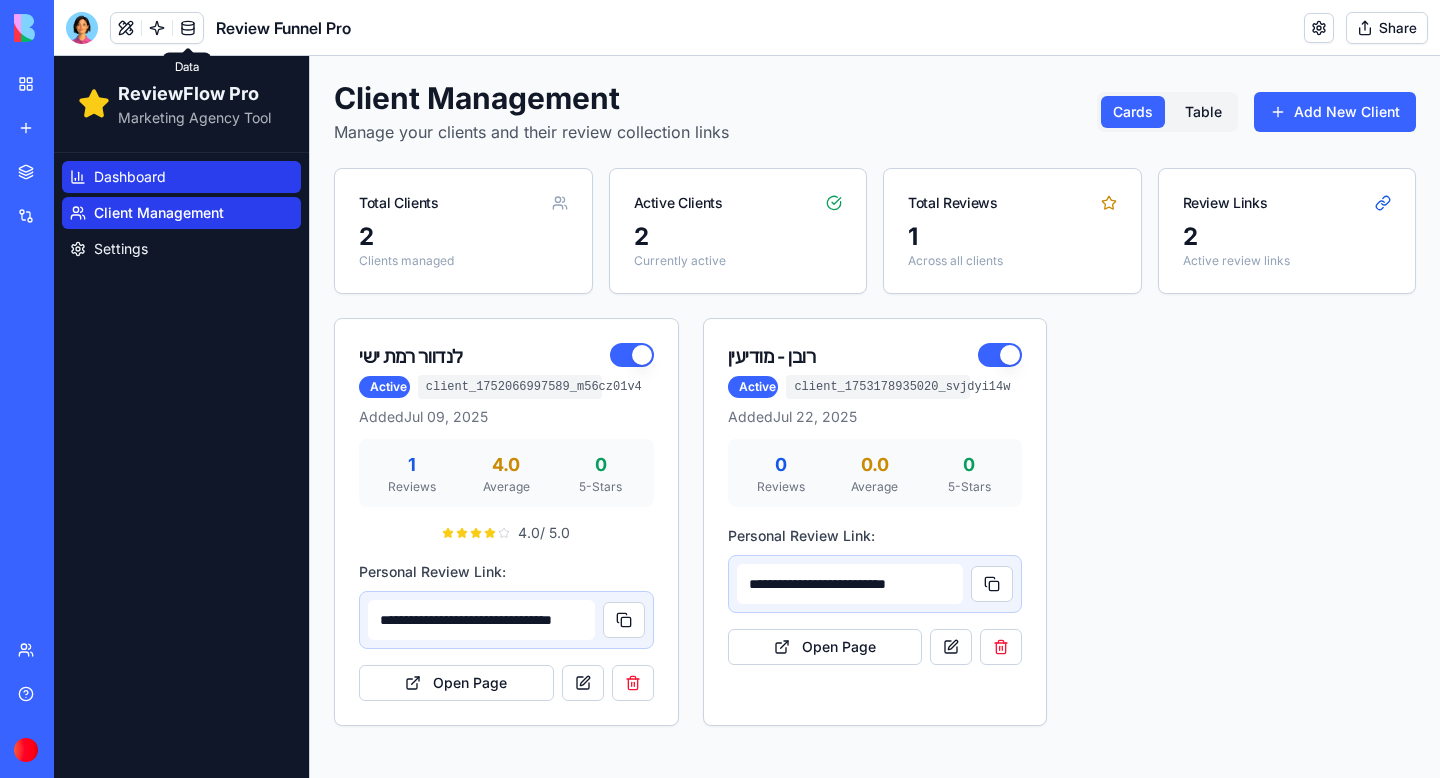 click on "Dashboard" at bounding box center [181, 177] 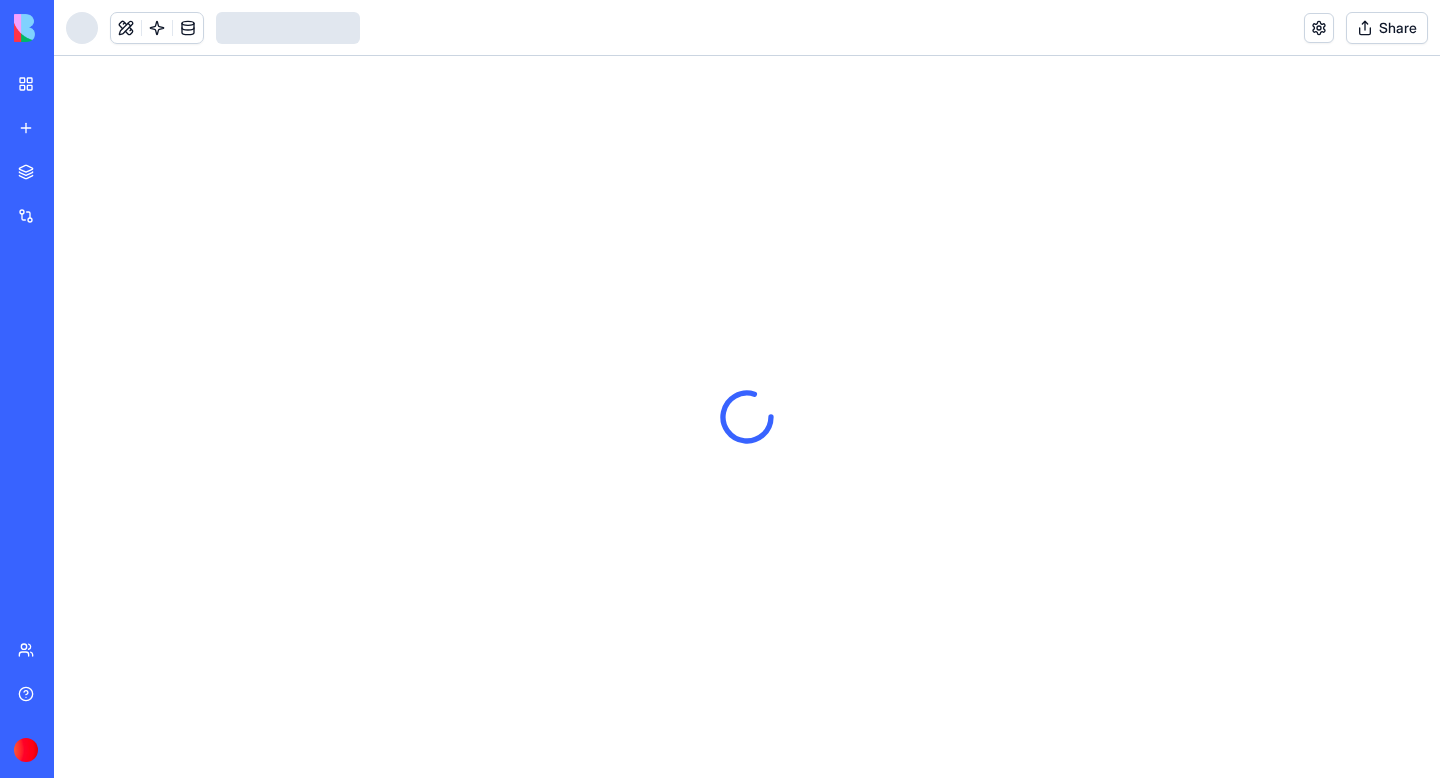 scroll, scrollTop: 0, scrollLeft: 0, axis: both 